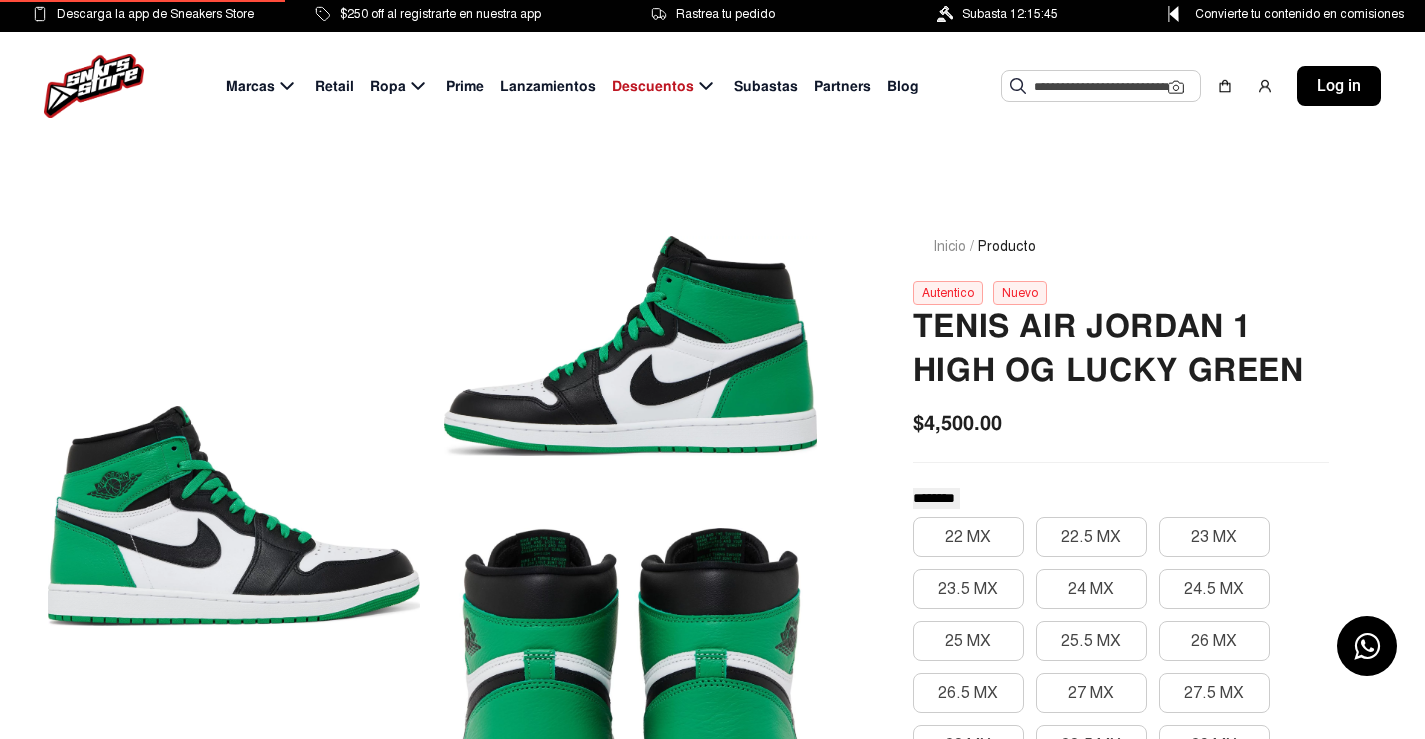 scroll, scrollTop: 0, scrollLeft: 0, axis: both 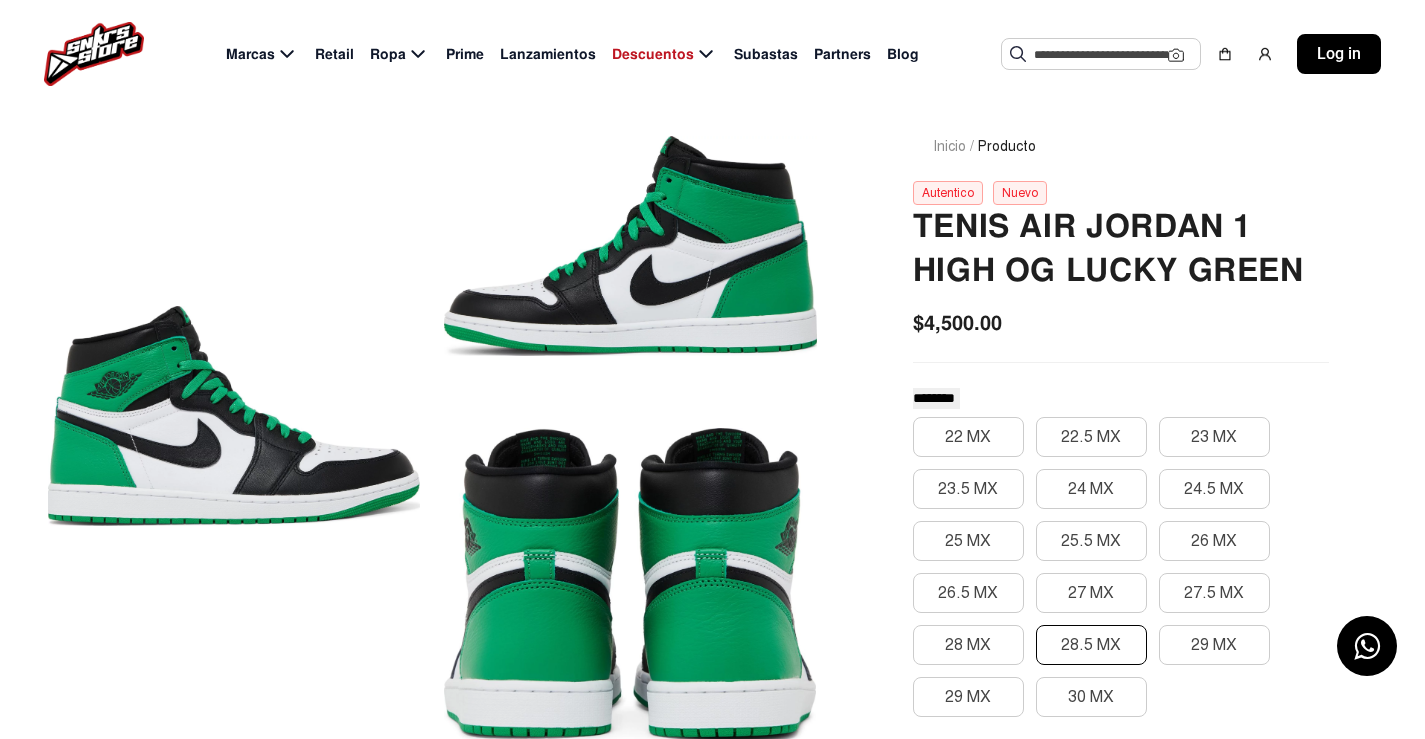 click on "28.5 MX" 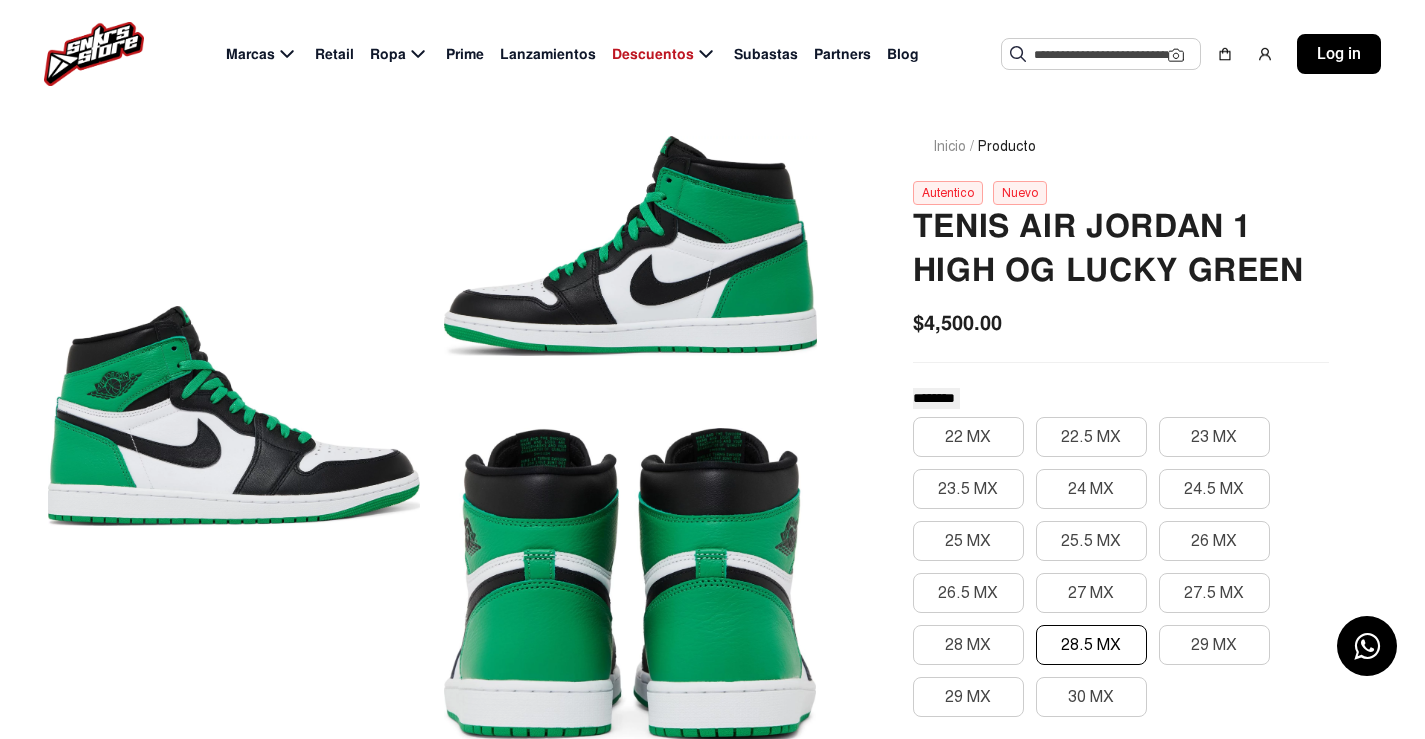 click on "28.5 MX" 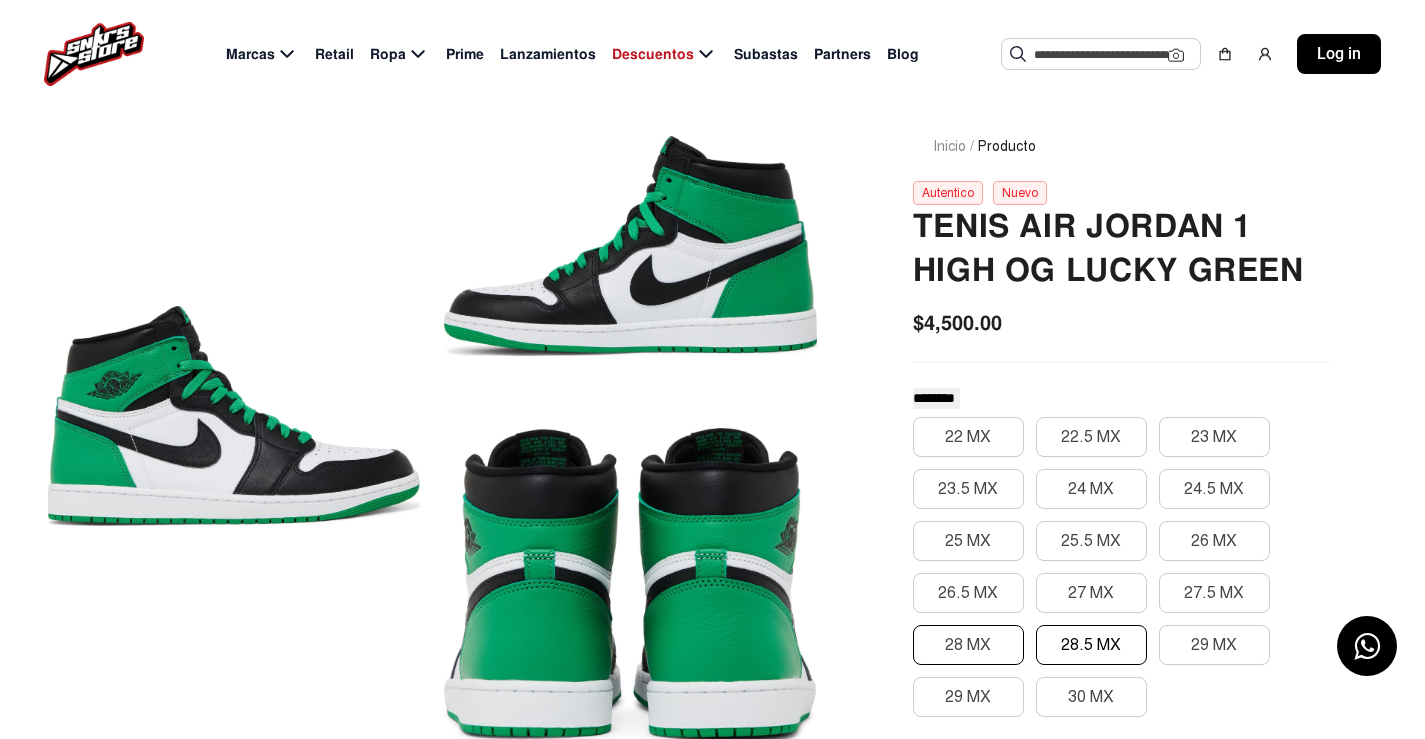 click on "28 MX" 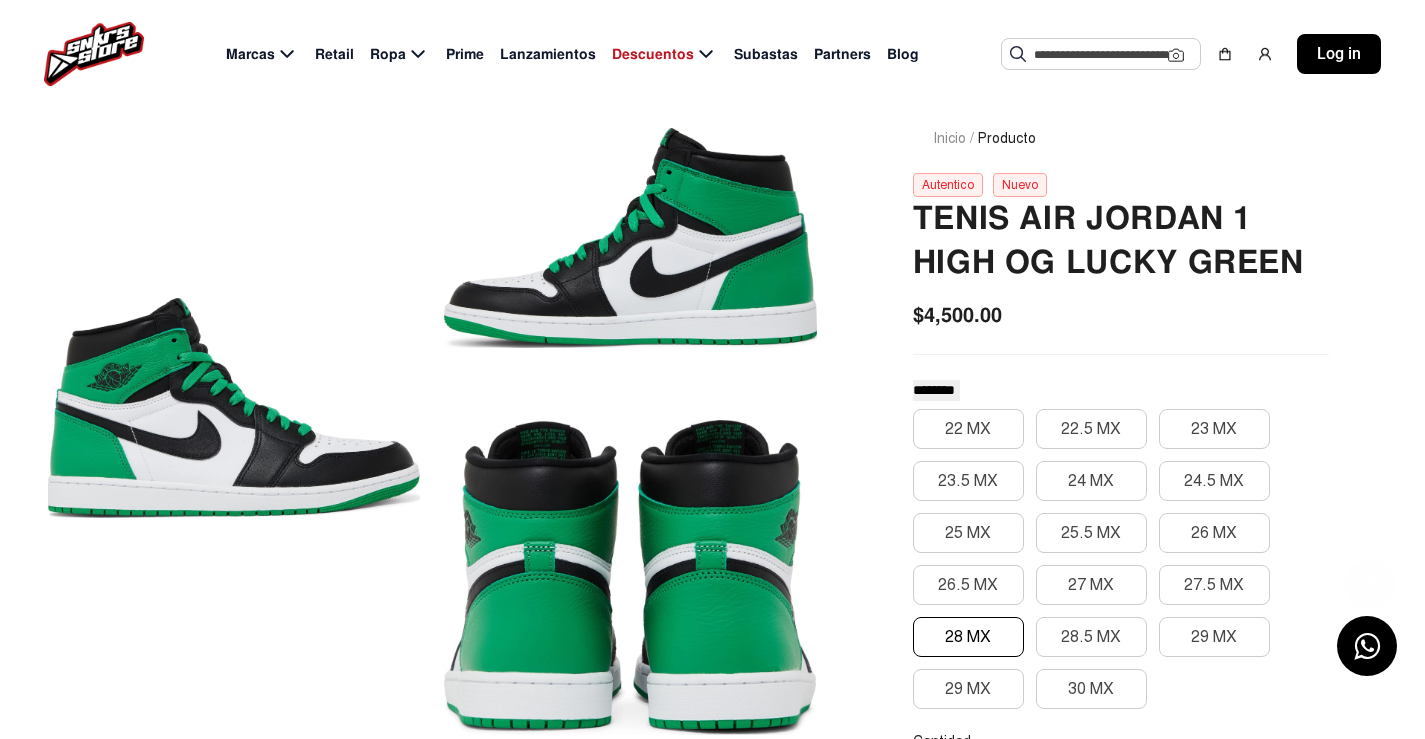 scroll, scrollTop: 0, scrollLeft: 0, axis: both 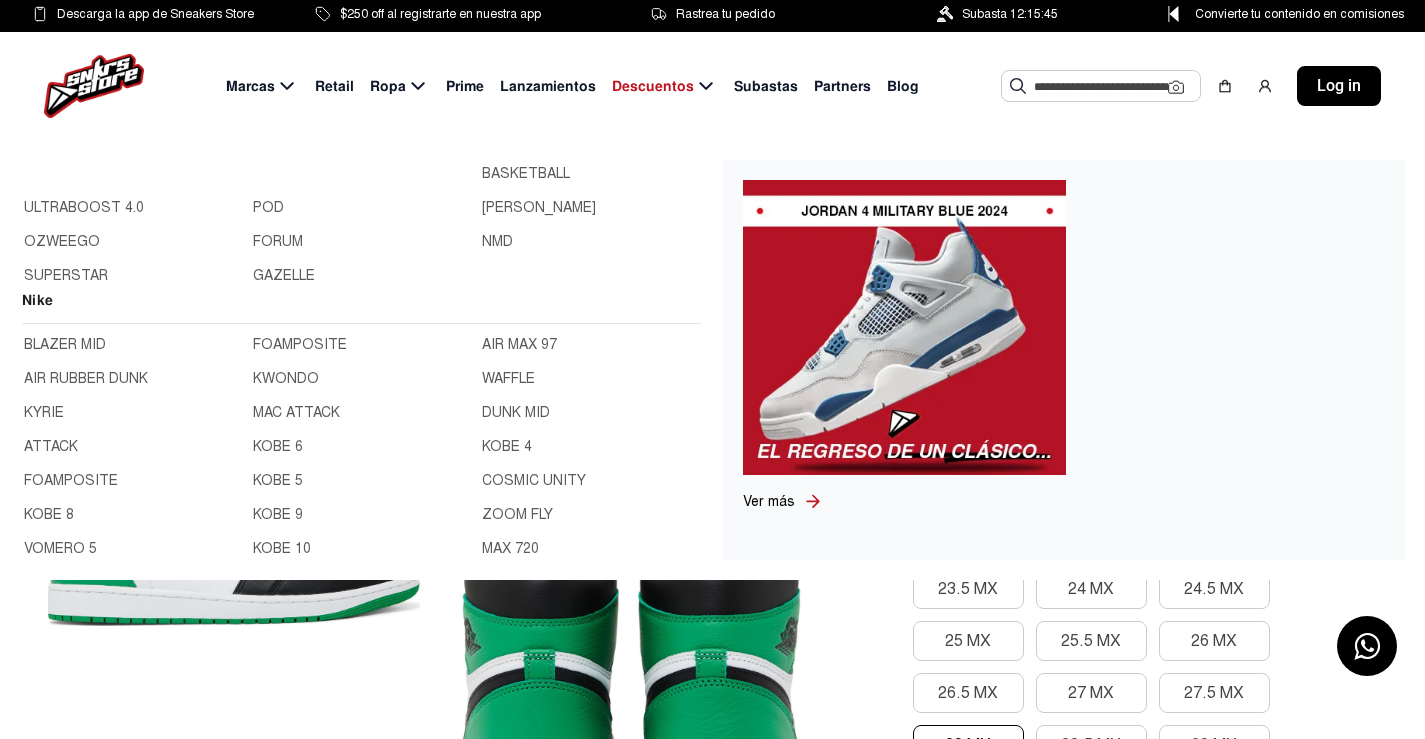 click 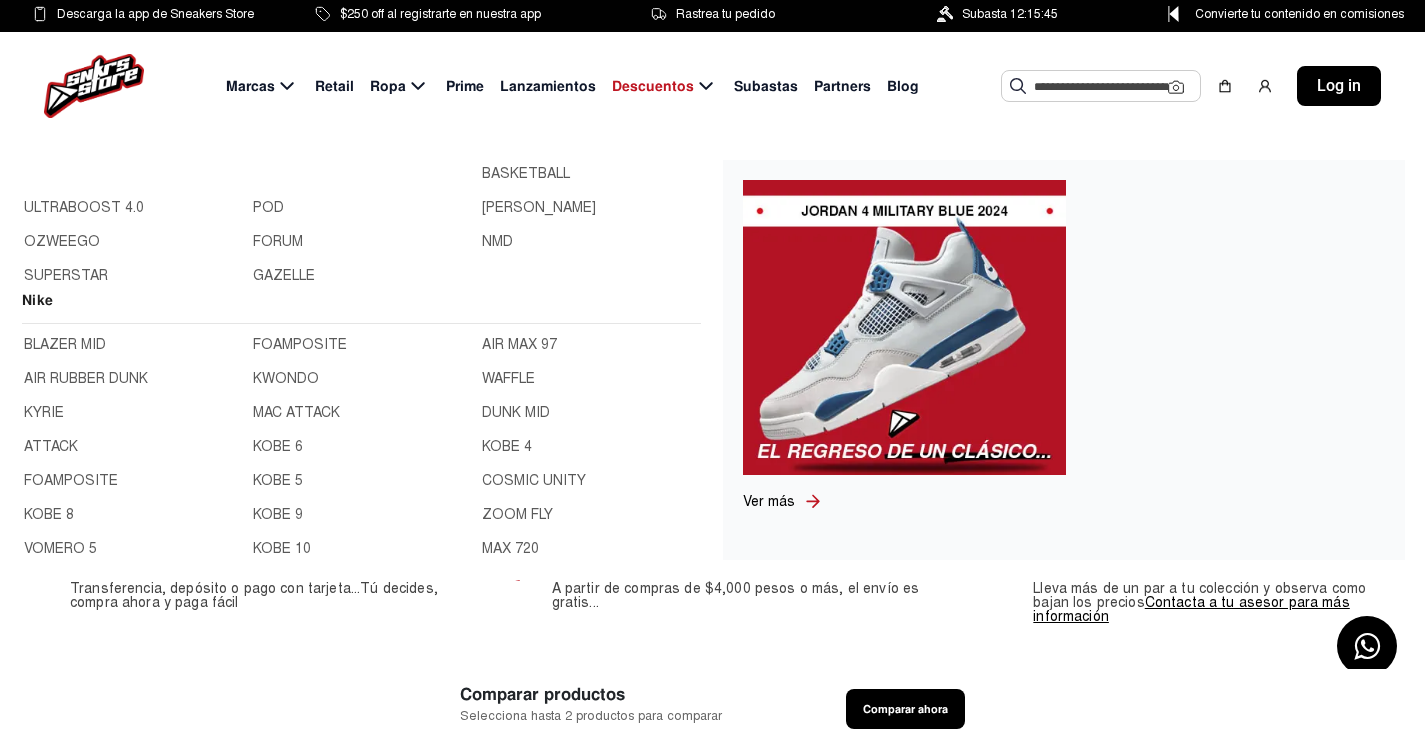 click on "Marcas  Retail  Ropa  Prime  Lanzamientos  Descuentos  Subastas  Partners  Blog  Sugerencias Tenis Yeezy Boost 350 V2 Cinder TENIS JORDAN 4 ORCHID Ver más Log in" 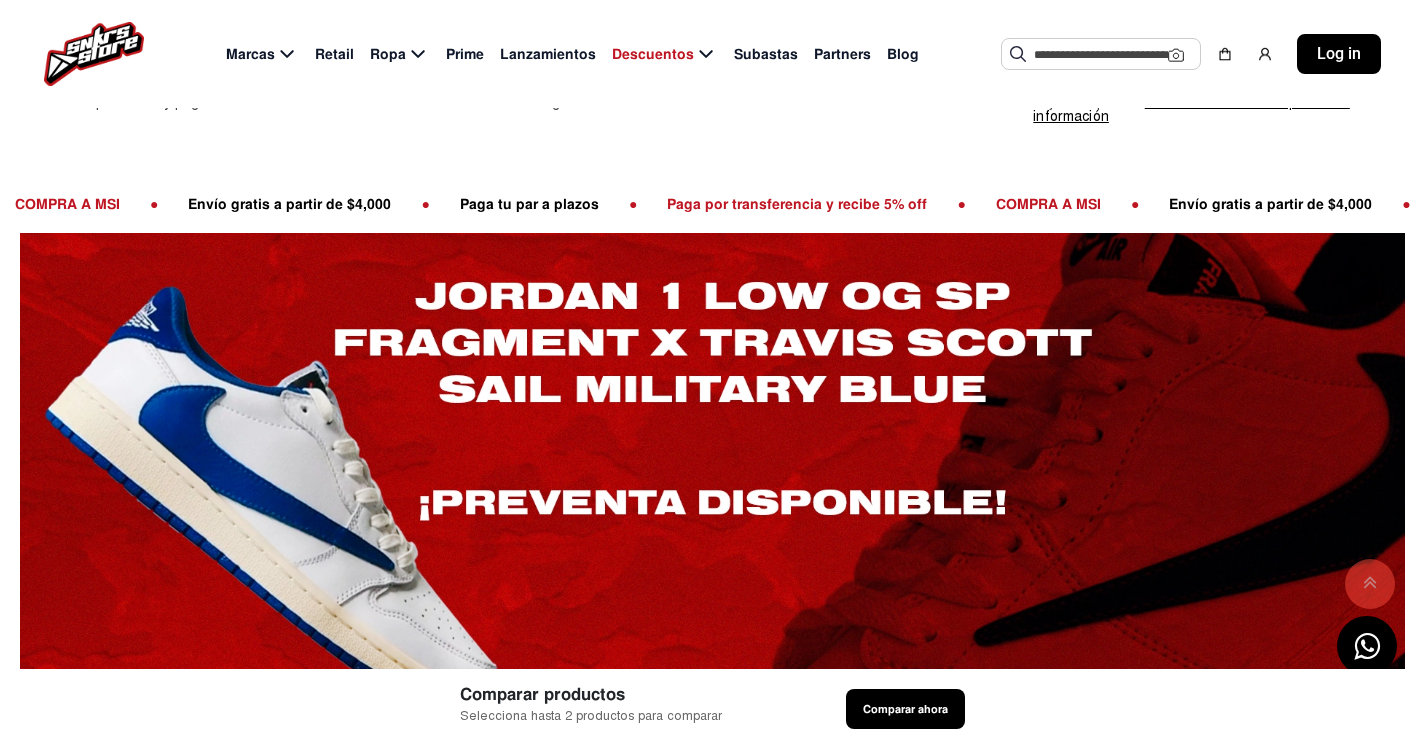 scroll, scrollTop: 0, scrollLeft: 0, axis: both 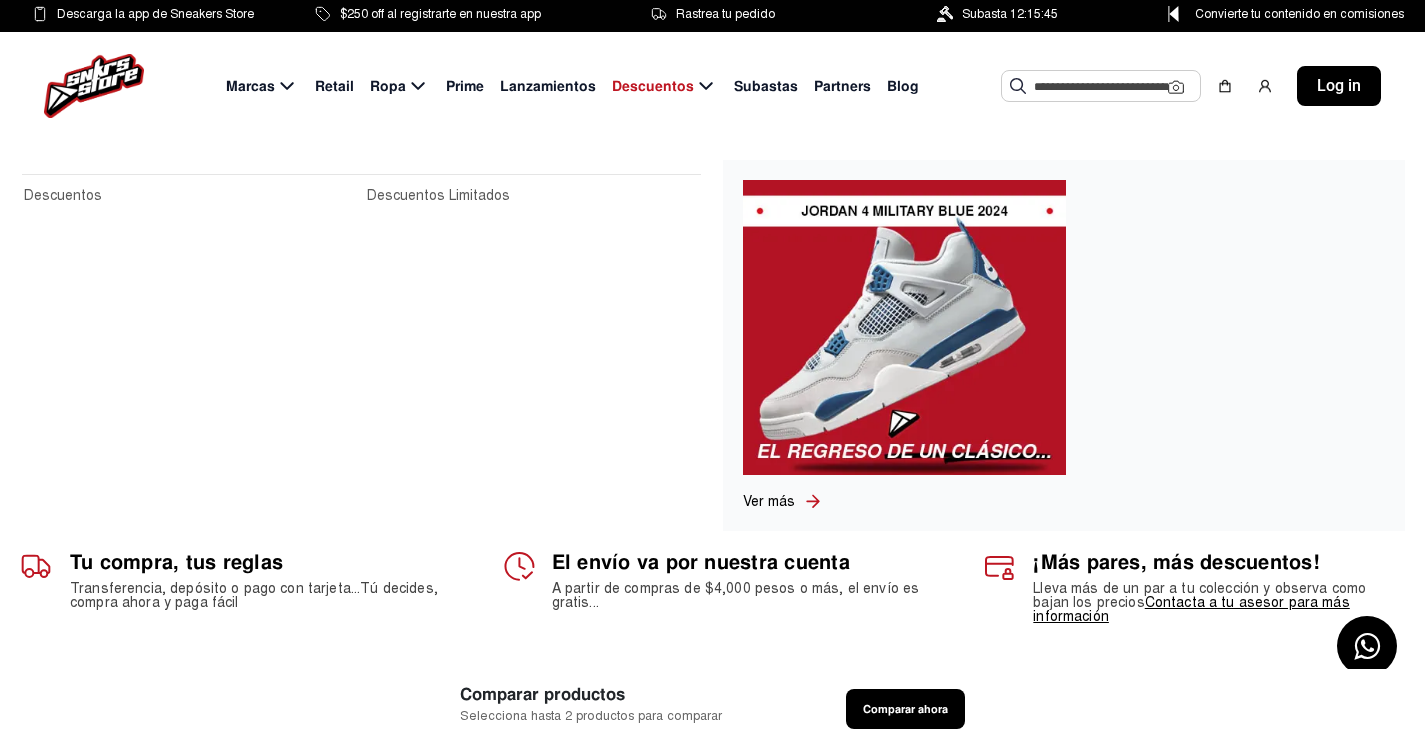 click 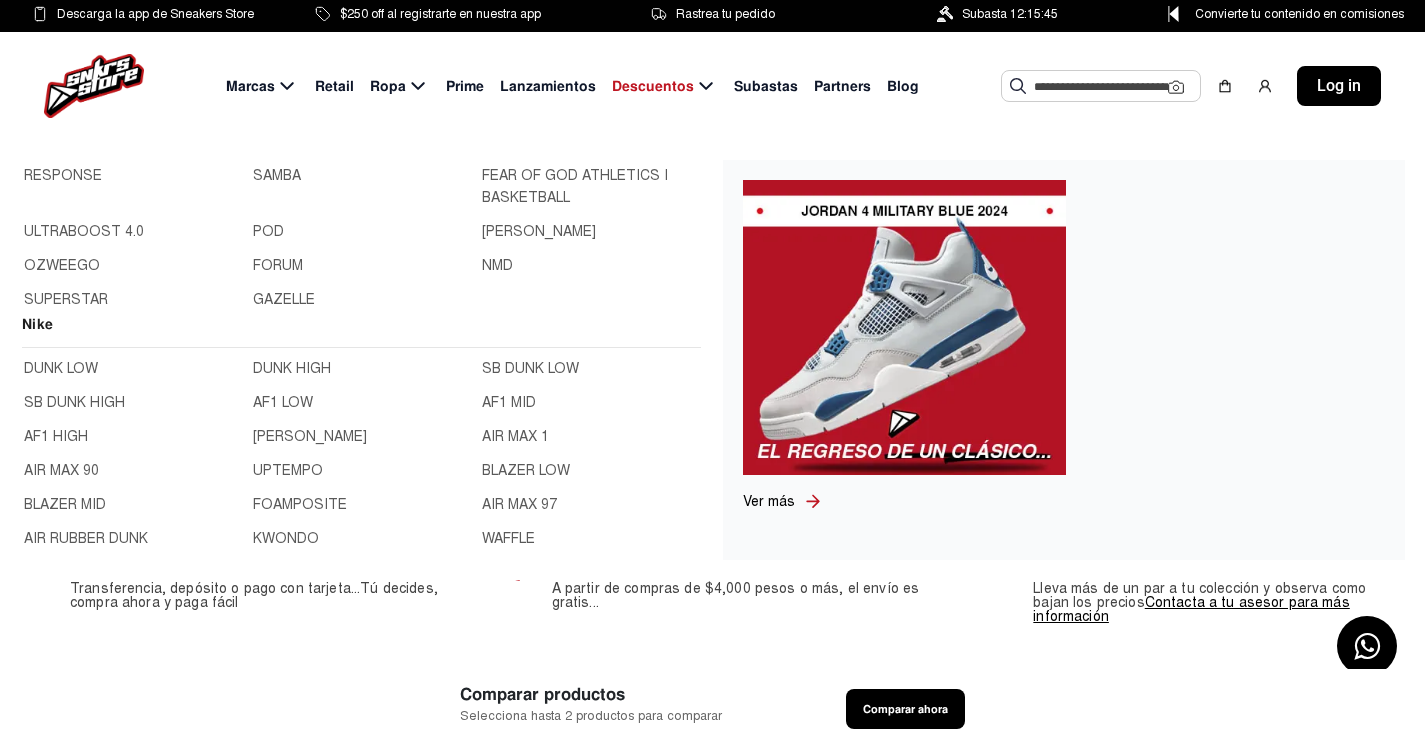 scroll, scrollTop: 200, scrollLeft: 0, axis: vertical 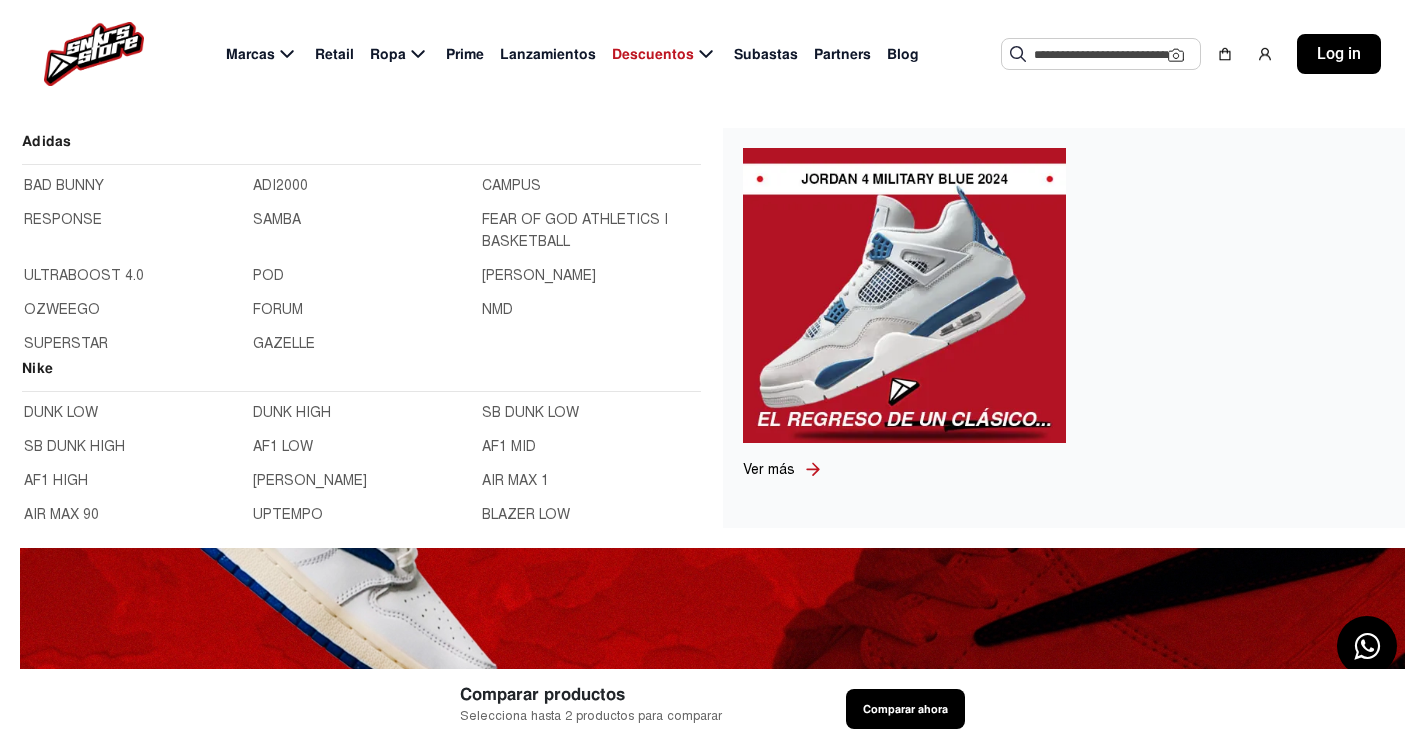 click 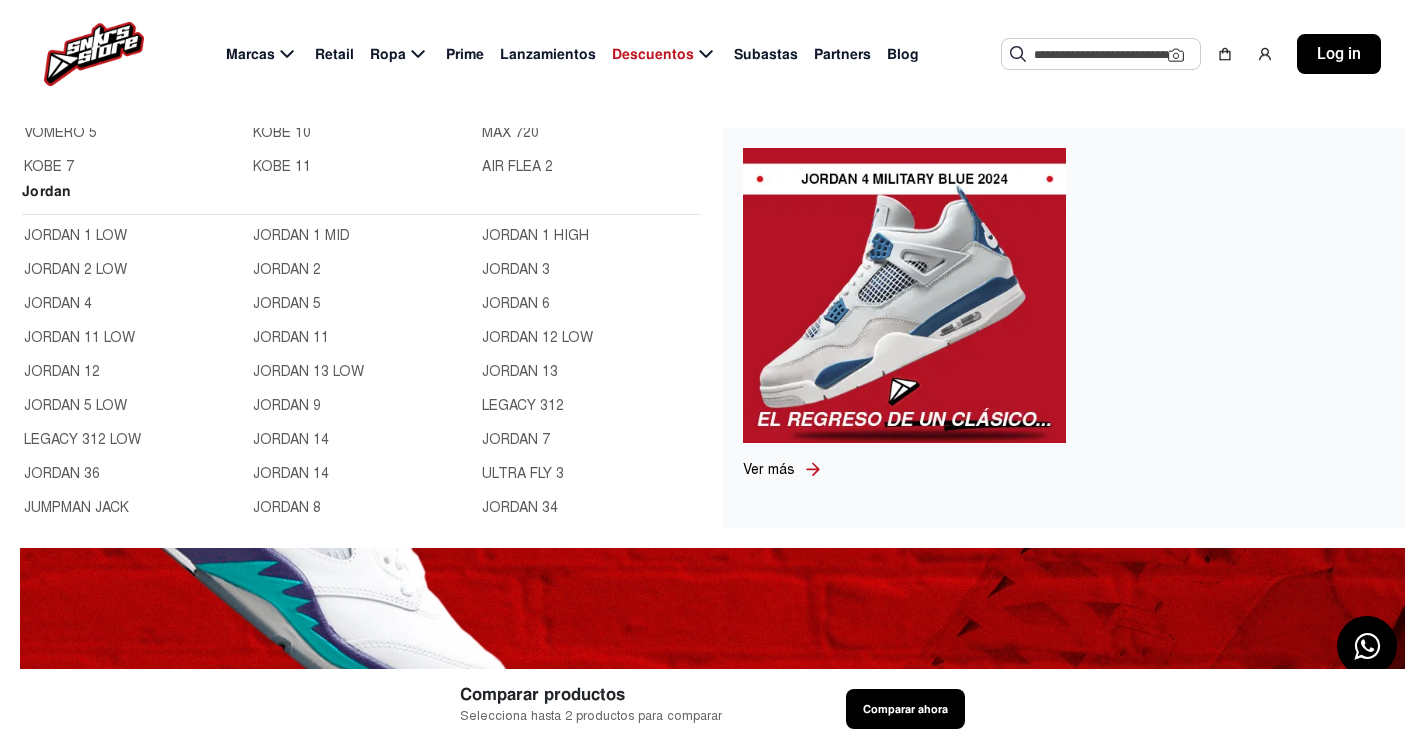 scroll, scrollTop: 500, scrollLeft: 0, axis: vertical 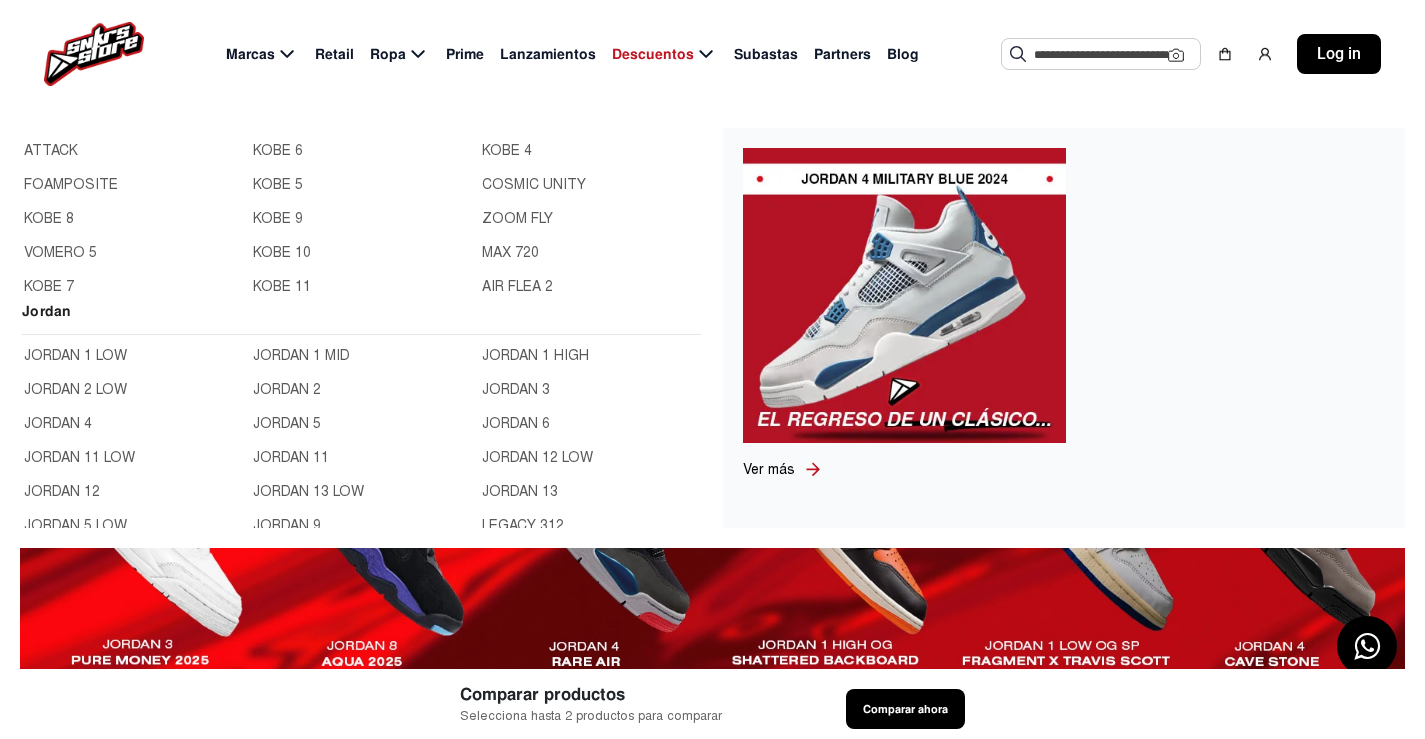 click on "JORDAN 1 HIGH" 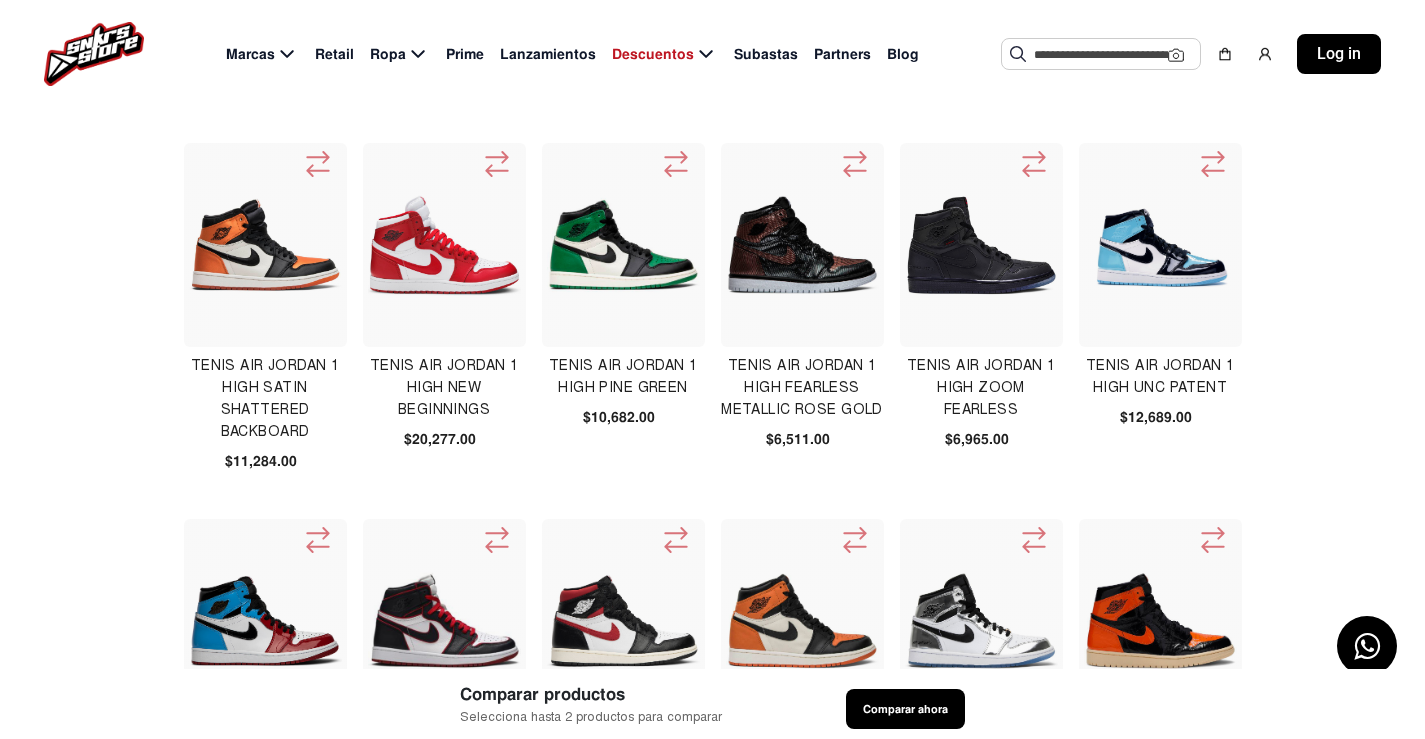 scroll, scrollTop: 400, scrollLeft: 0, axis: vertical 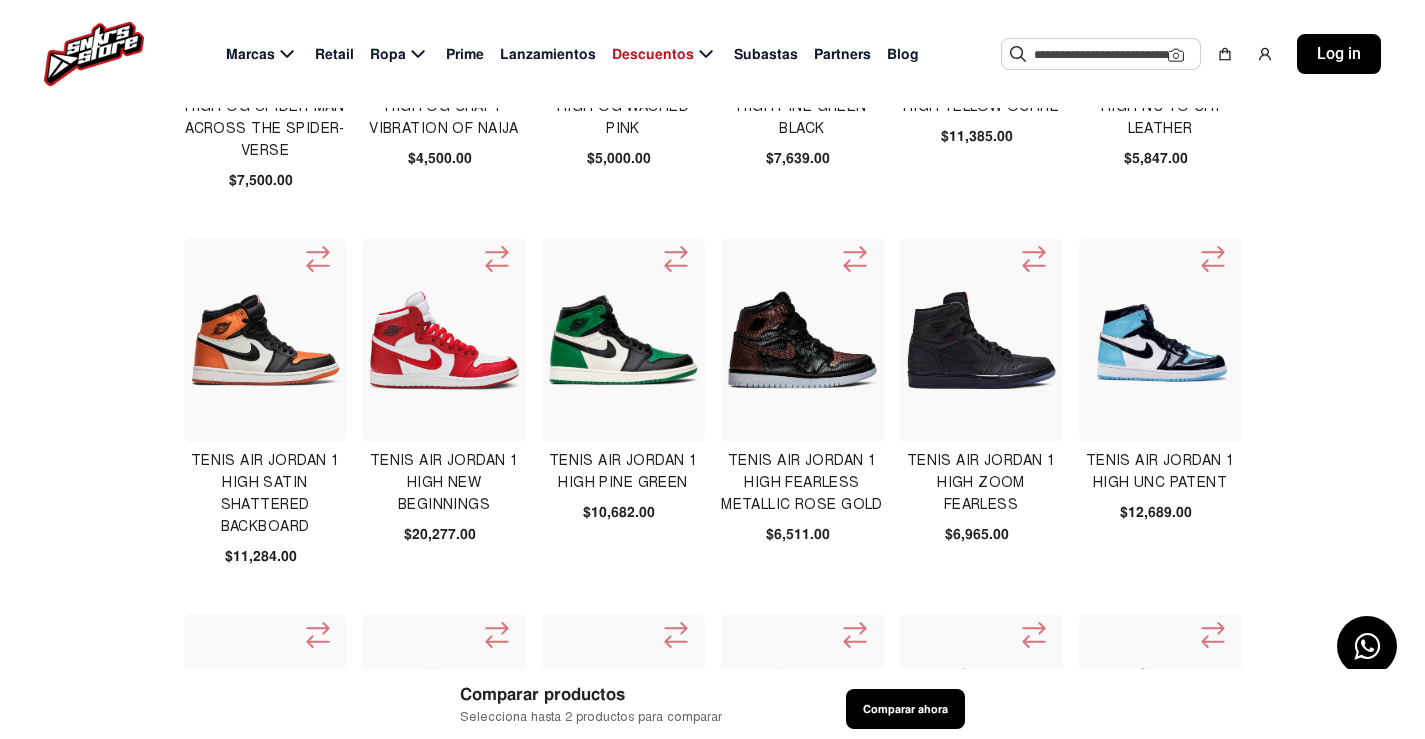 click 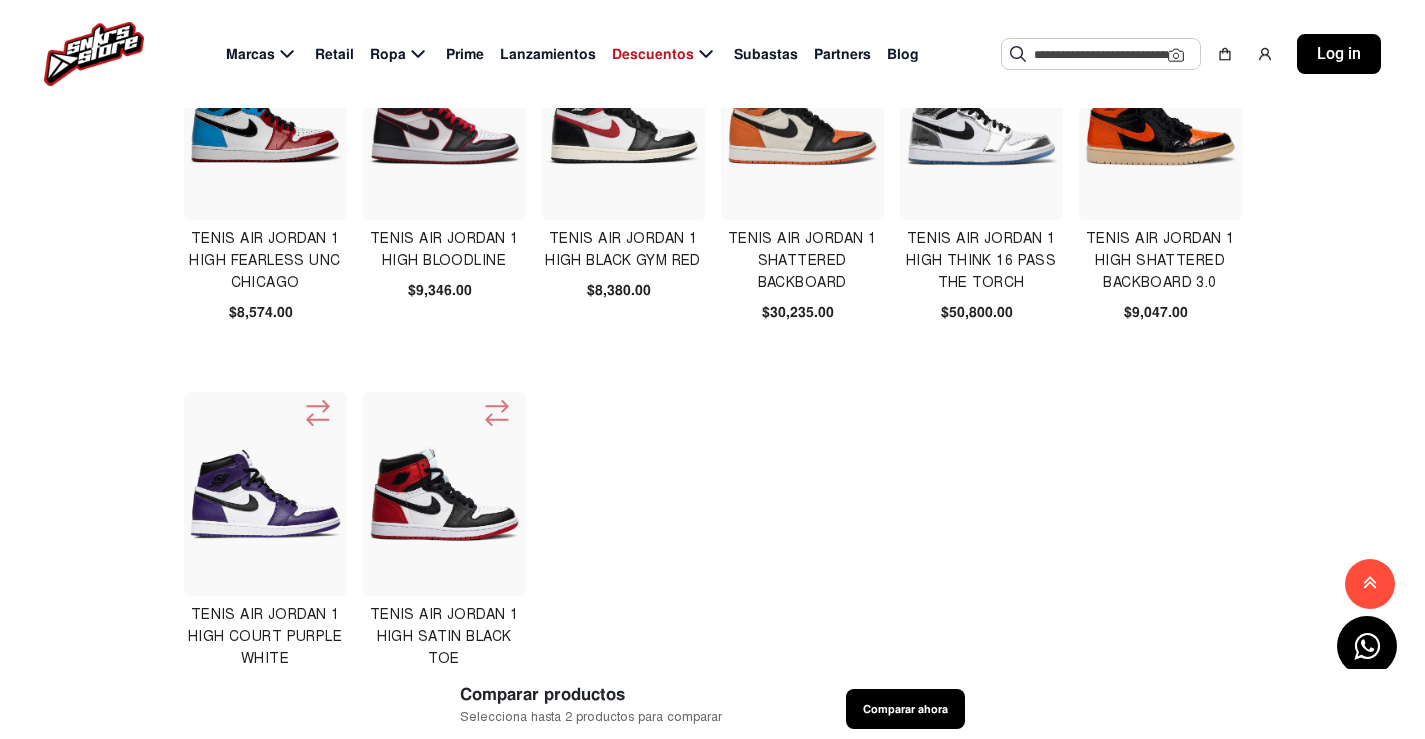 scroll, scrollTop: 902, scrollLeft: 0, axis: vertical 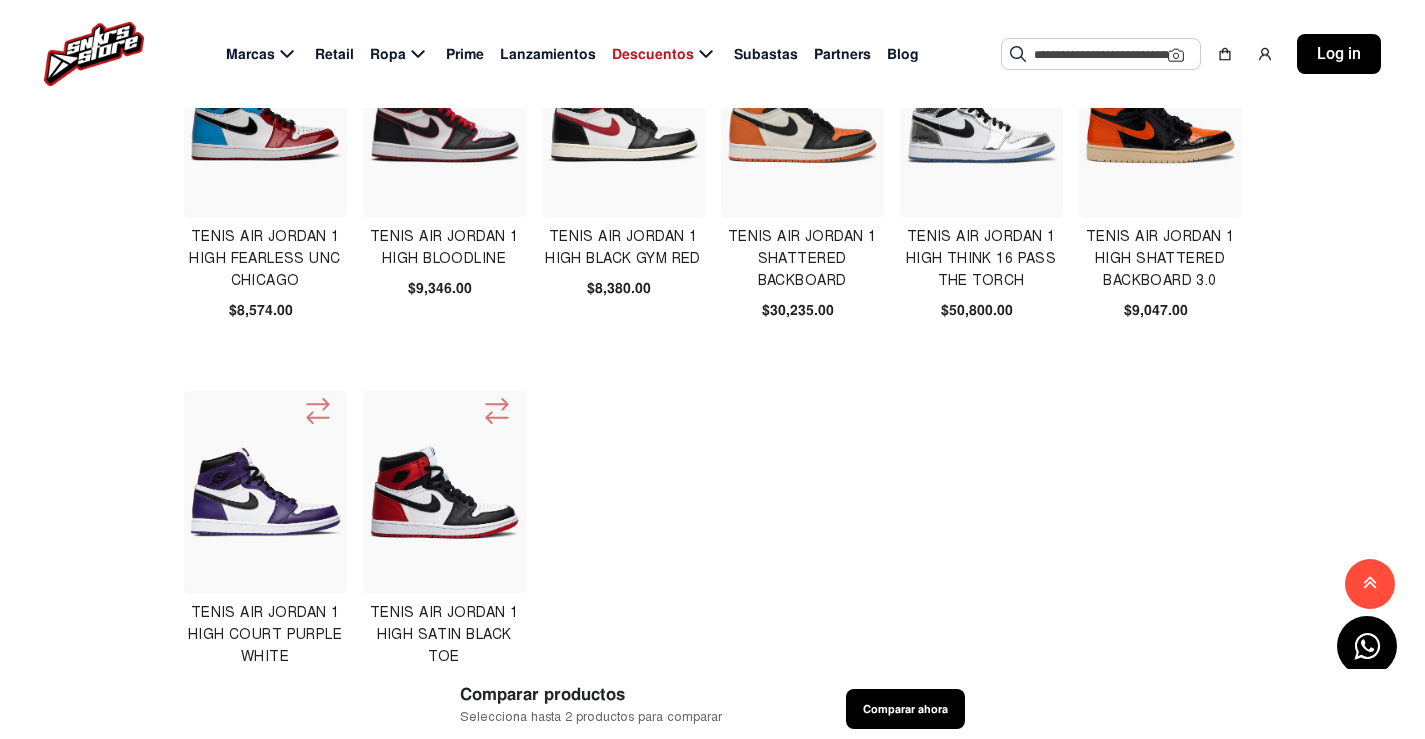 click on "2" 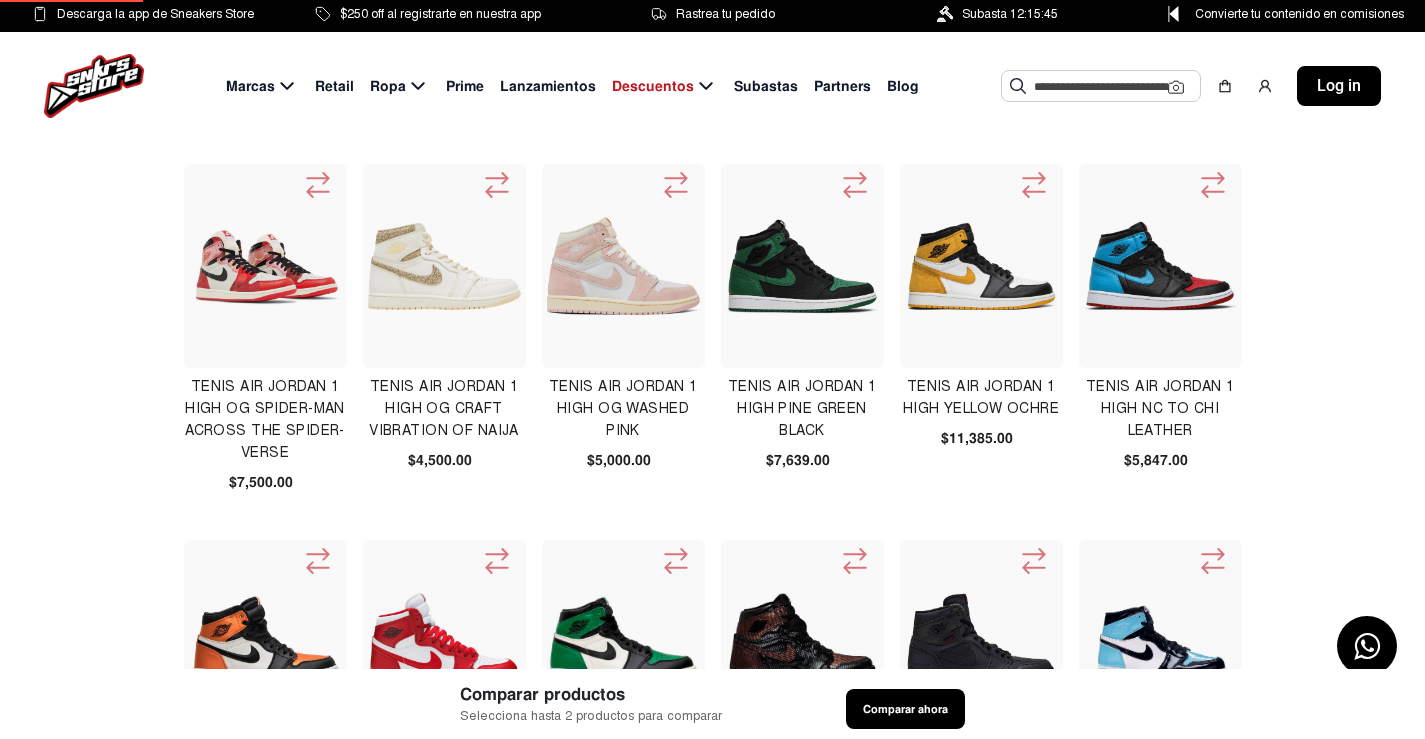 scroll, scrollTop: 0, scrollLeft: 0, axis: both 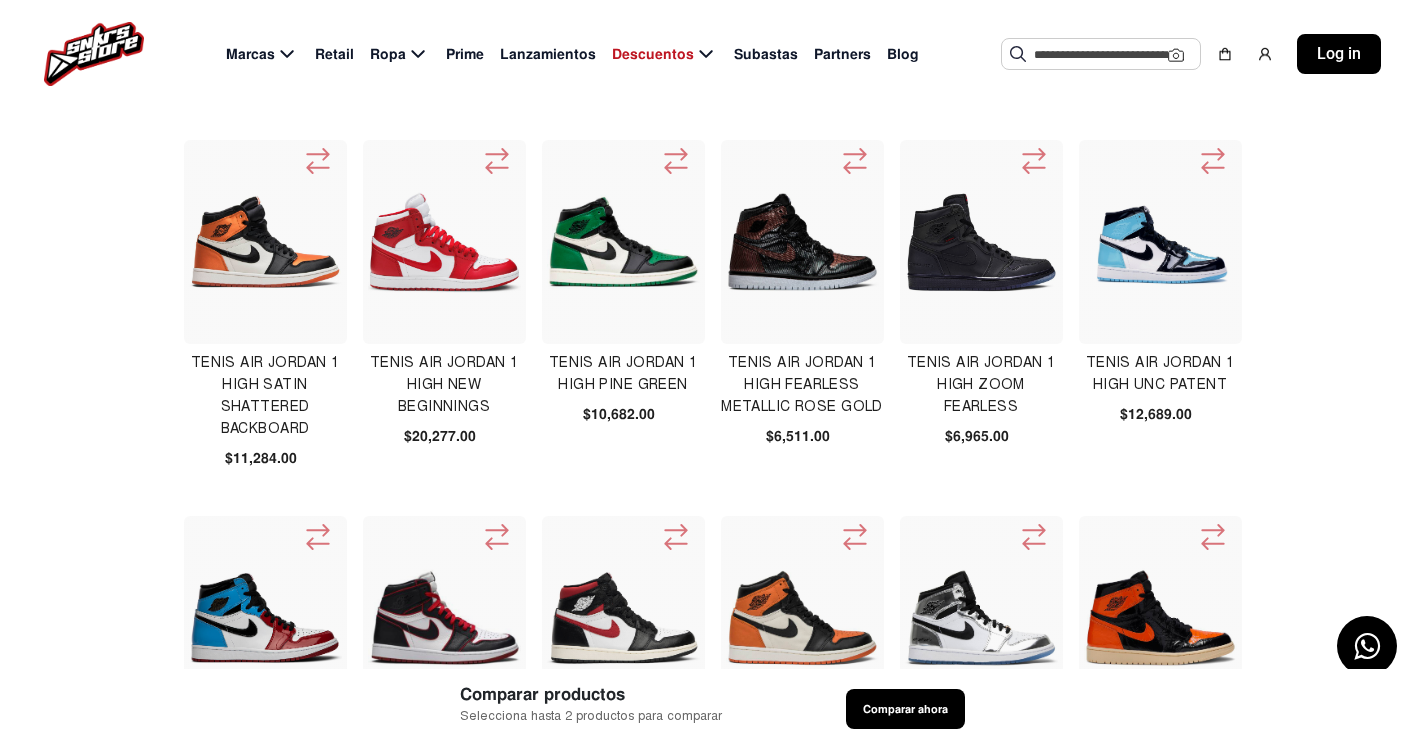 click 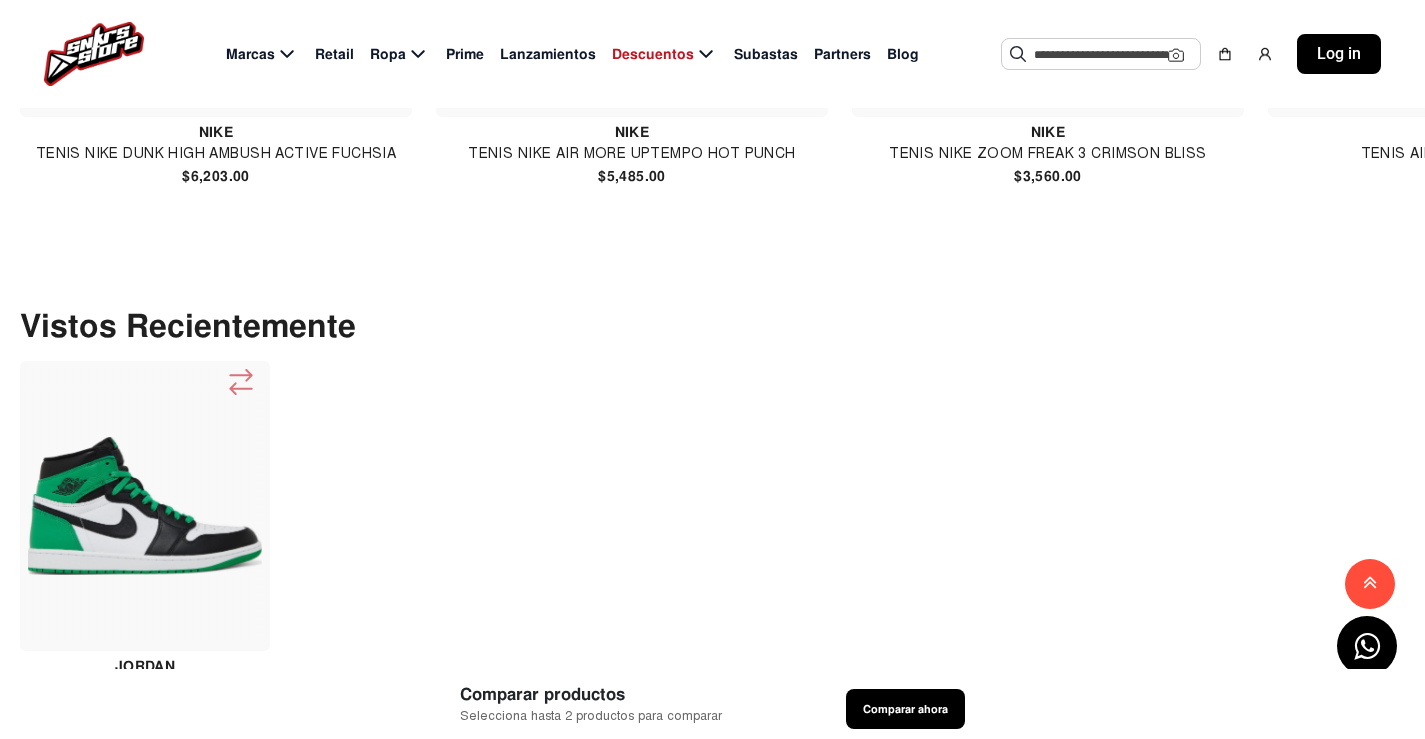 scroll, scrollTop: 1700, scrollLeft: 0, axis: vertical 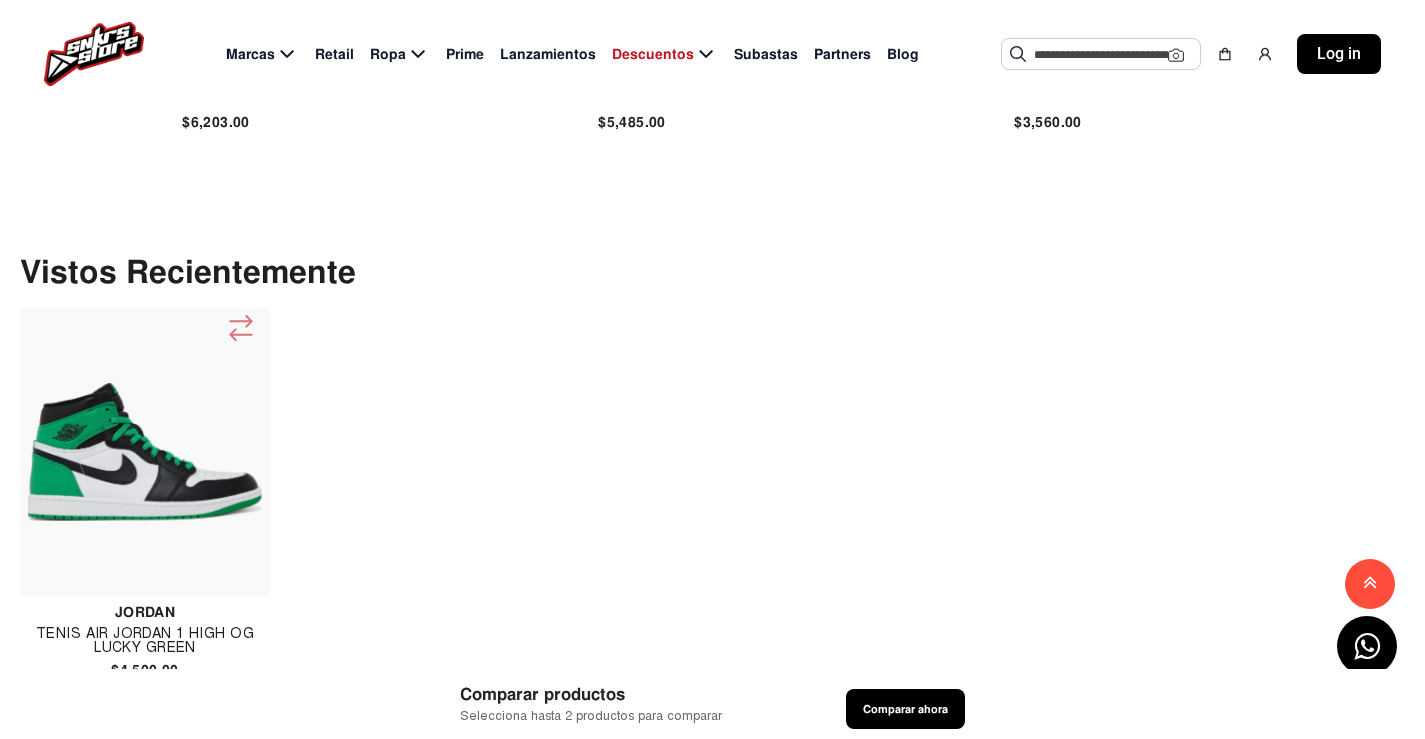 click 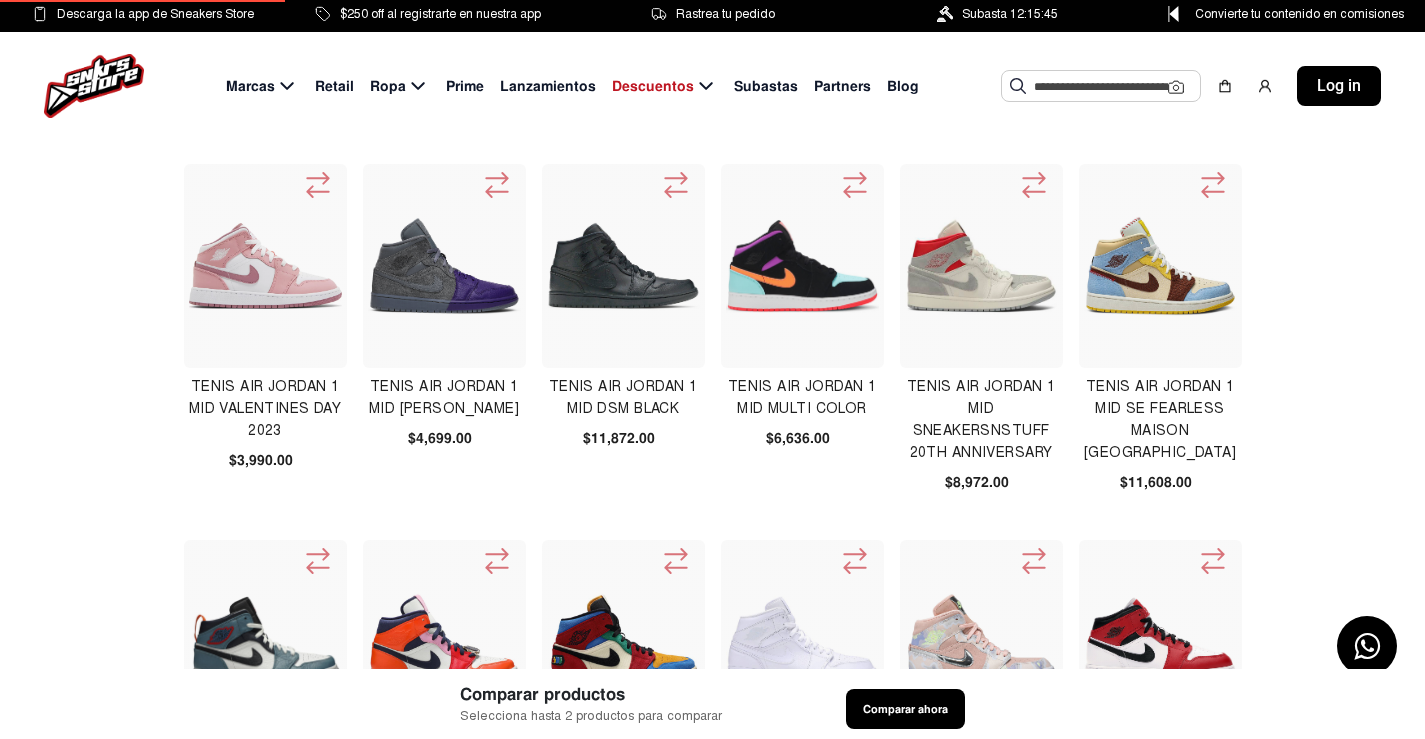 scroll, scrollTop: 0, scrollLeft: 0, axis: both 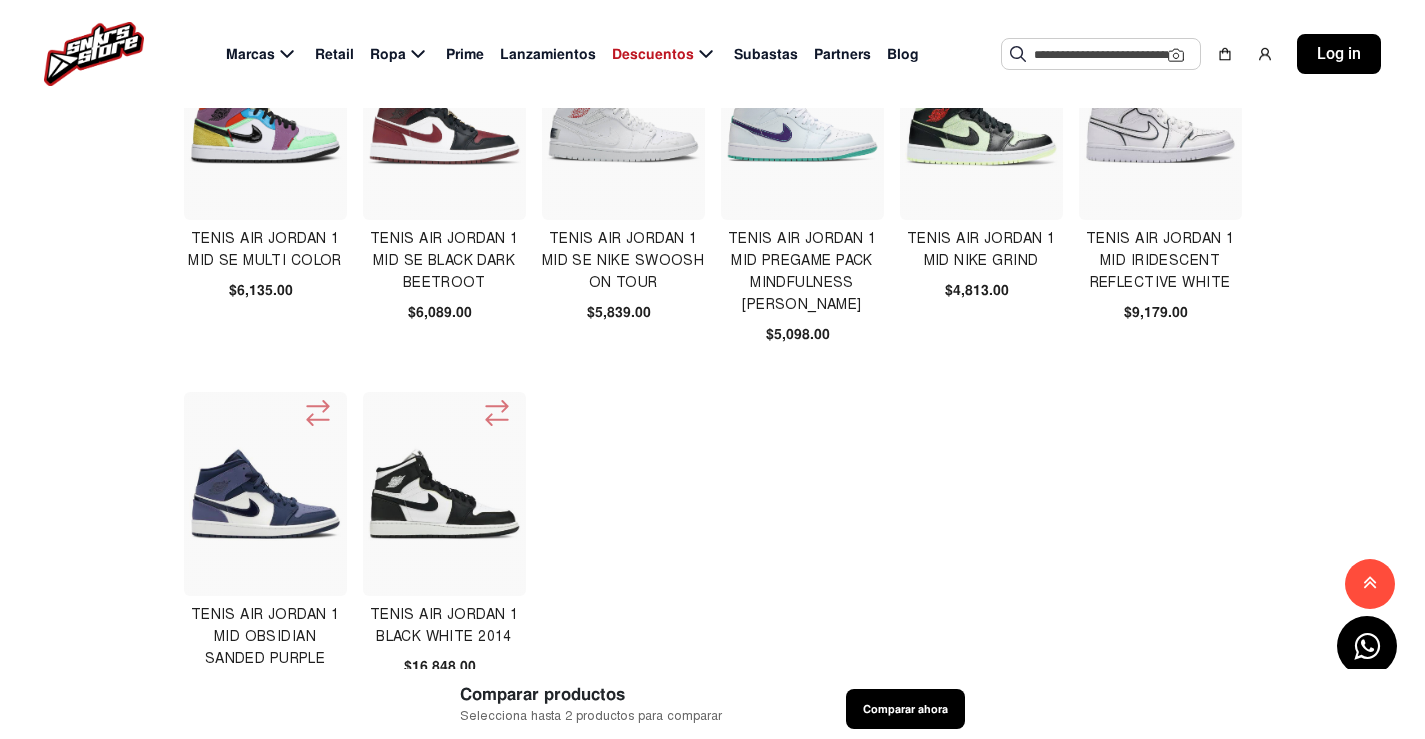 click on "page  2" 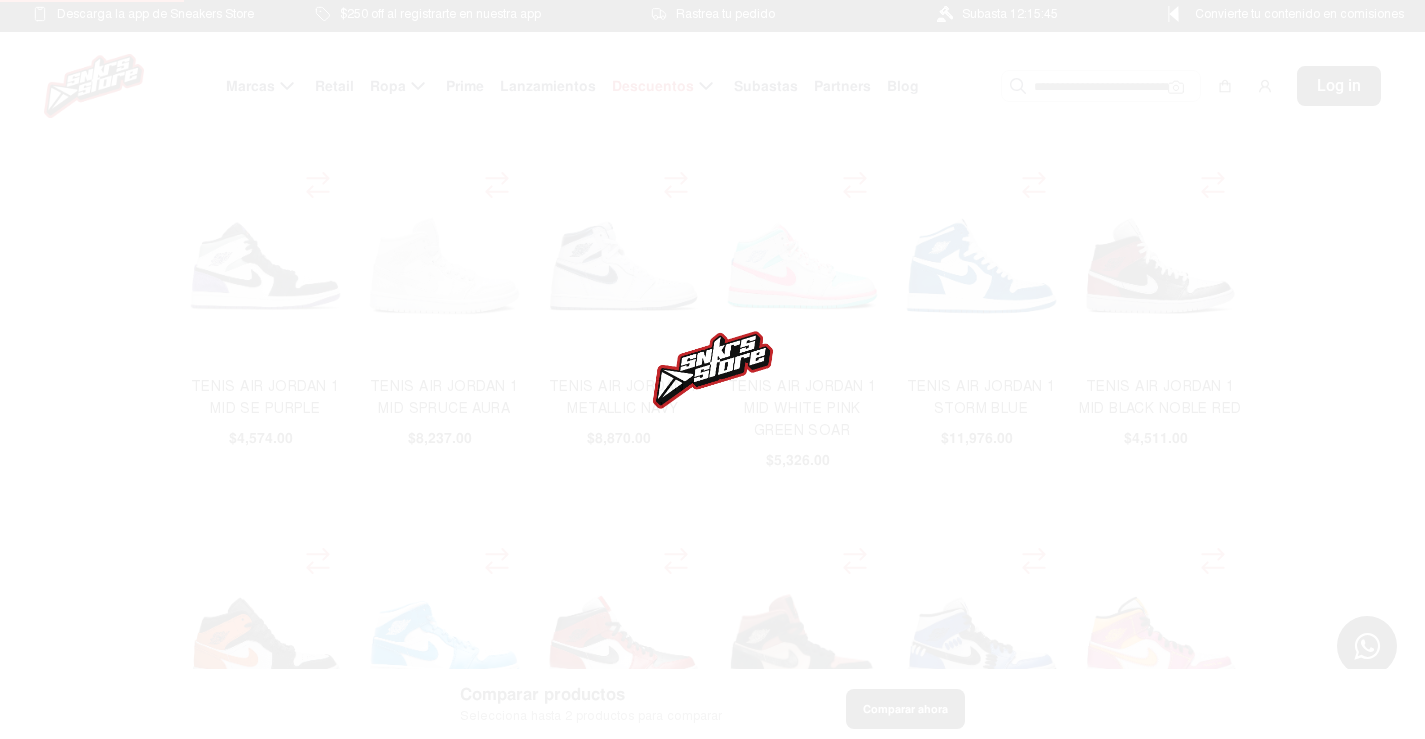 scroll, scrollTop: 0, scrollLeft: 0, axis: both 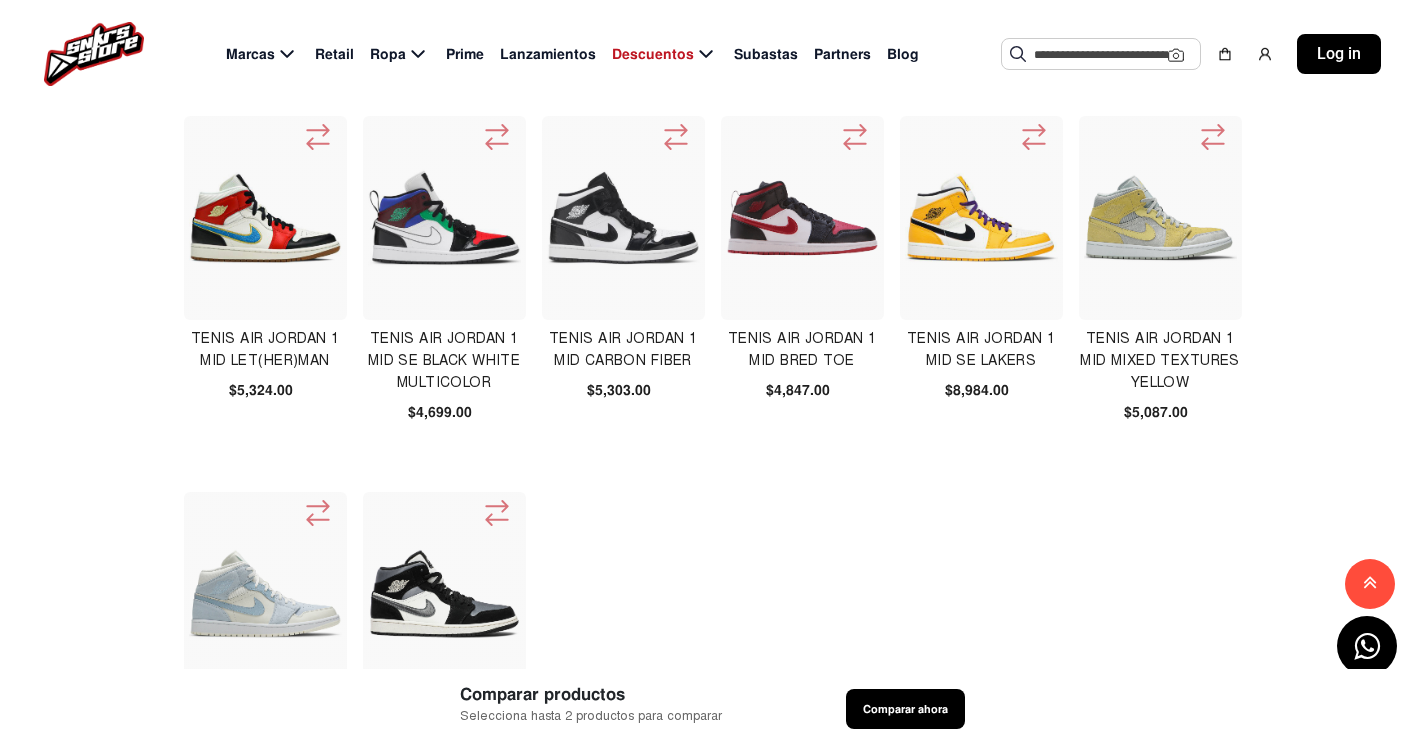click on "3" 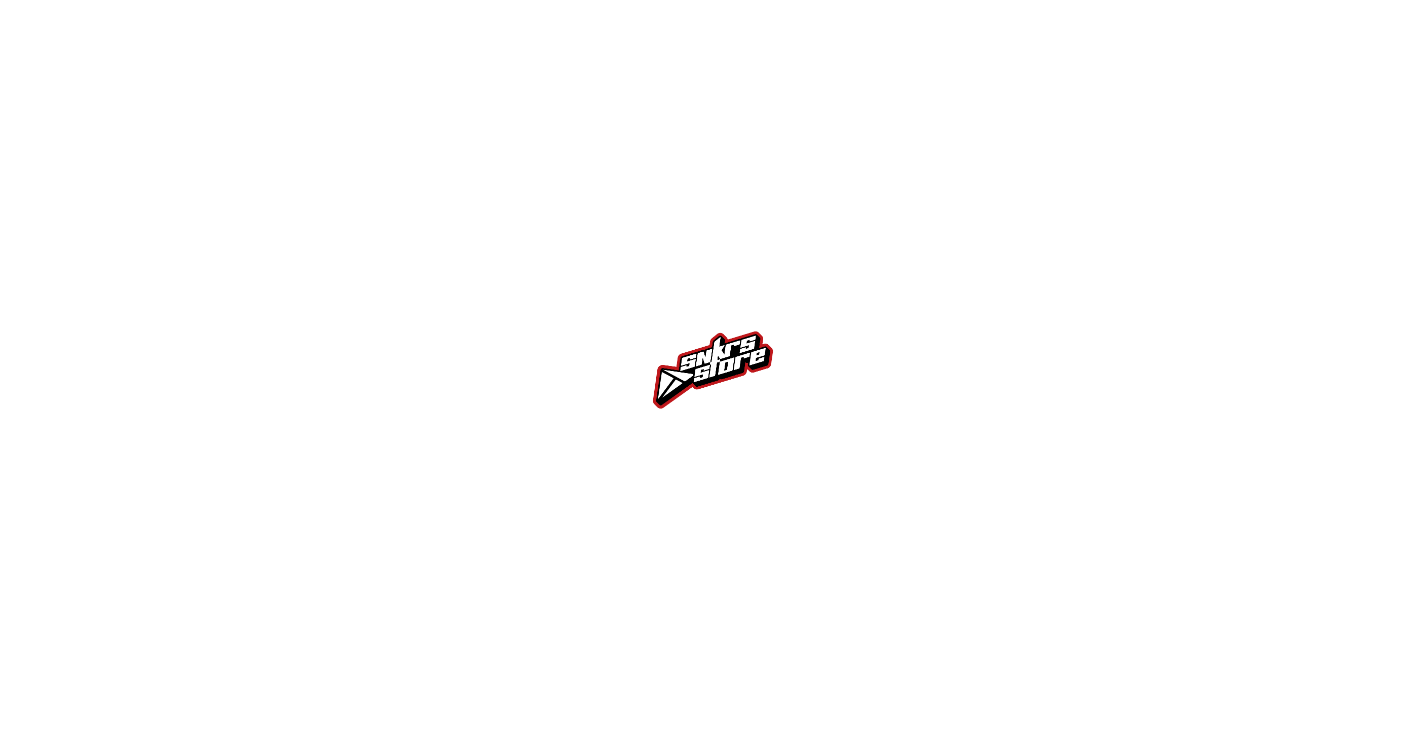 scroll, scrollTop: 0, scrollLeft: 0, axis: both 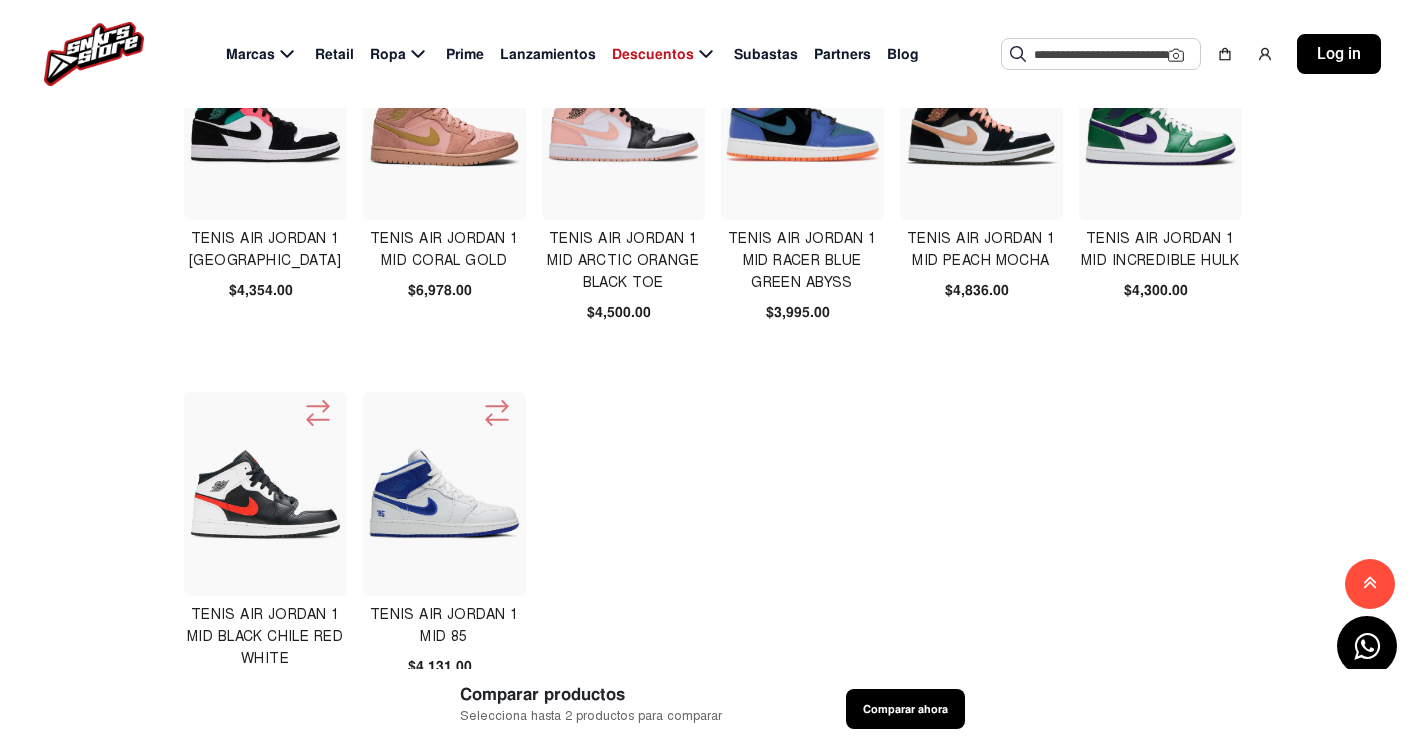 click on "4" 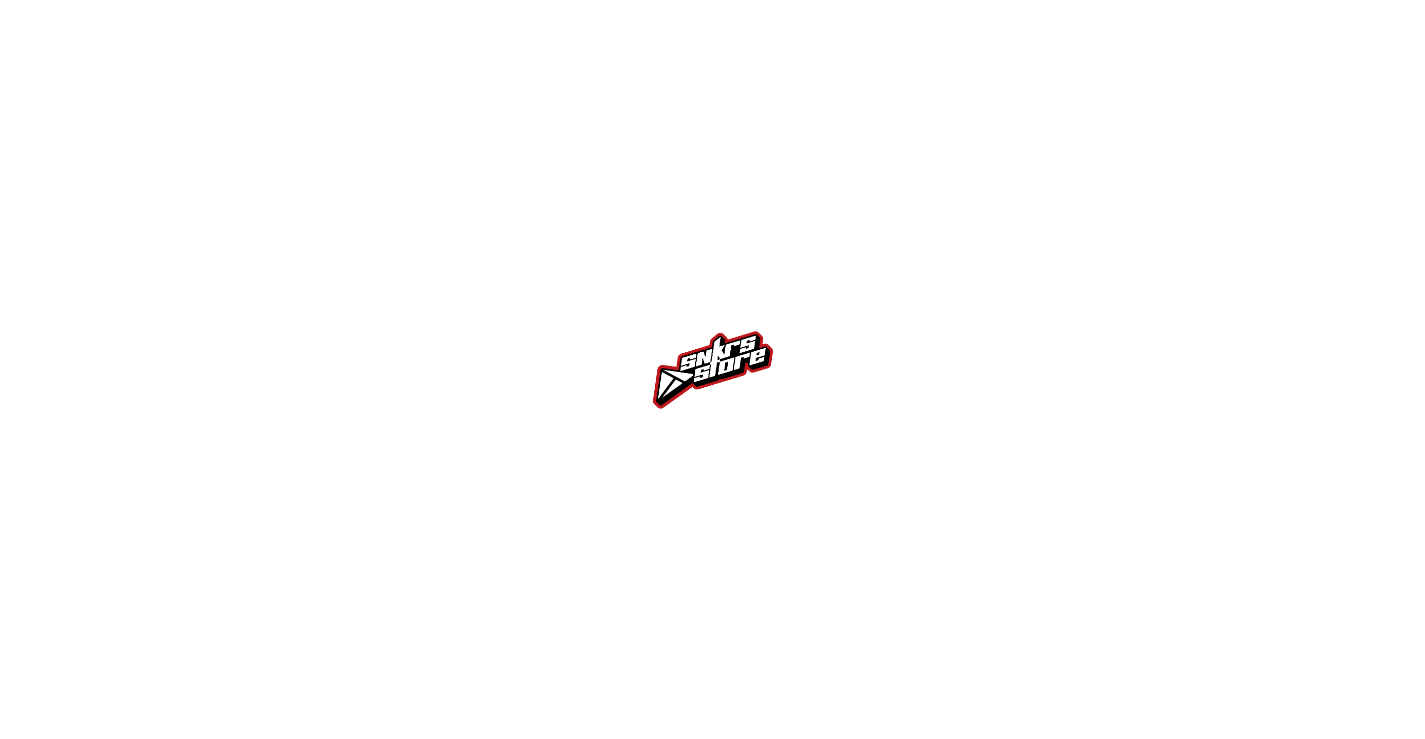 scroll, scrollTop: 0, scrollLeft: 0, axis: both 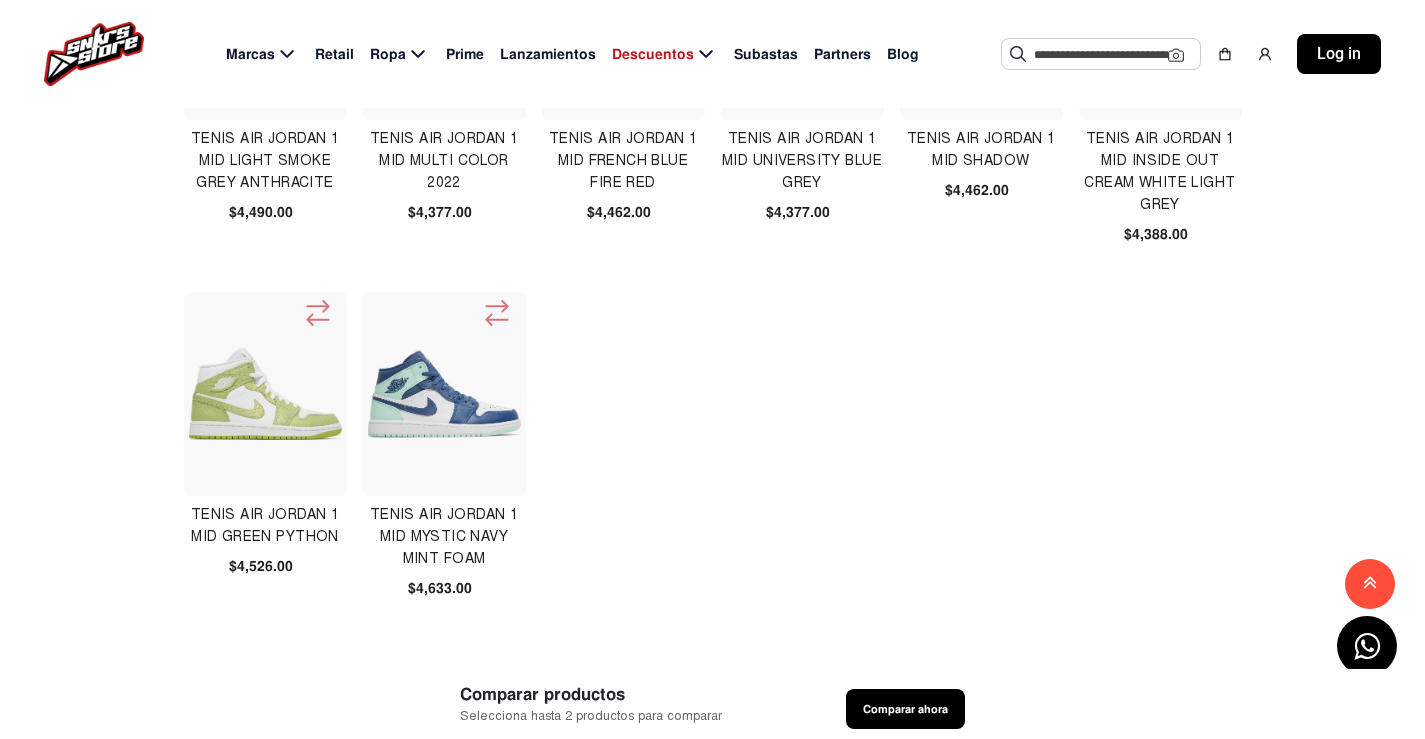 click on "page  5" 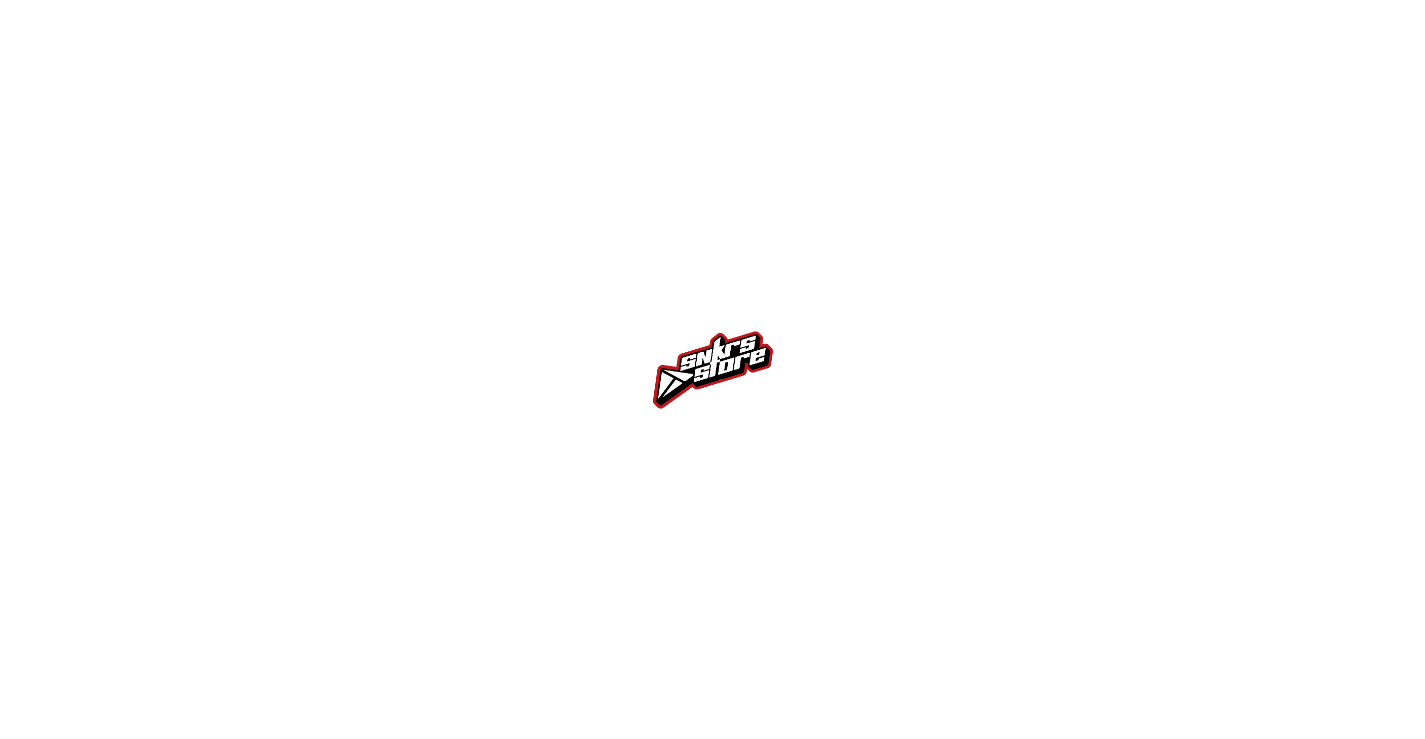 scroll, scrollTop: 0, scrollLeft: 0, axis: both 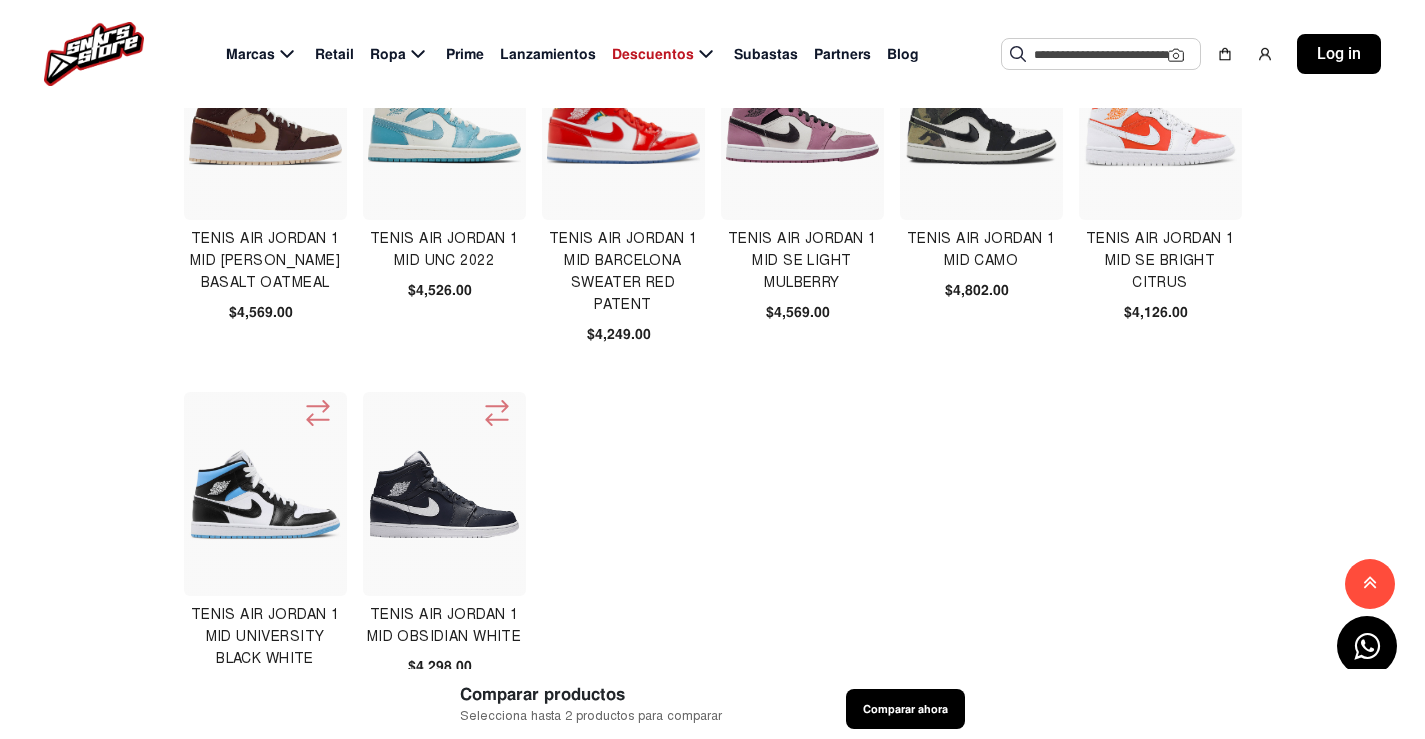 click on "6" 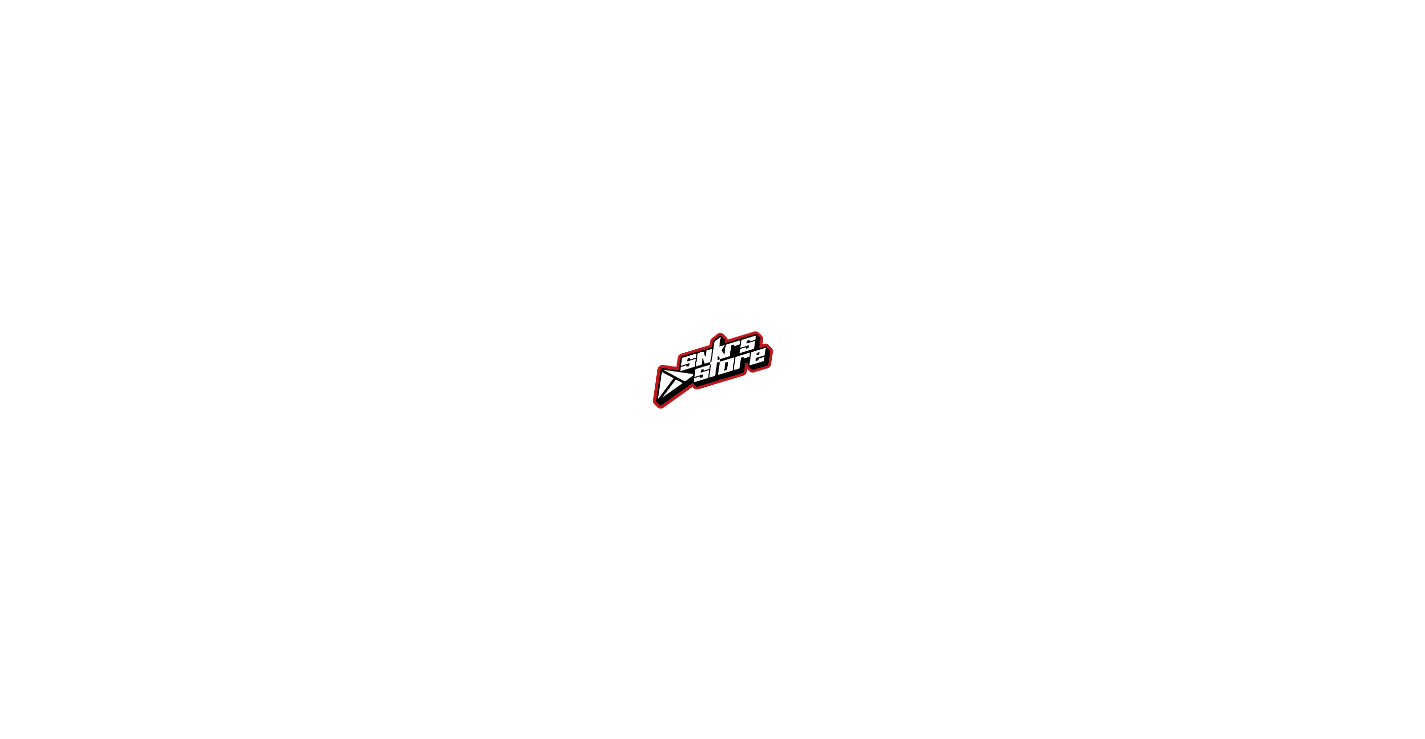 scroll, scrollTop: 0, scrollLeft: 0, axis: both 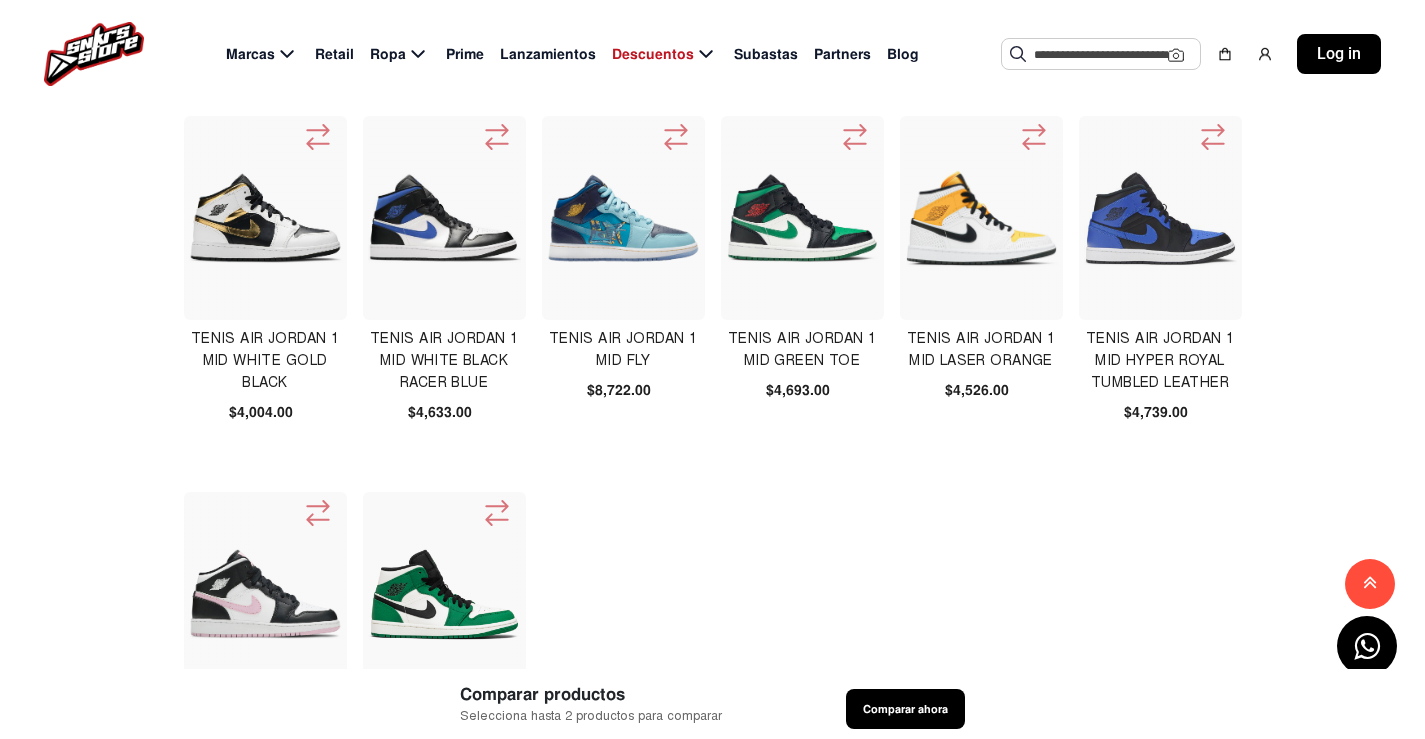 click on "page  7" 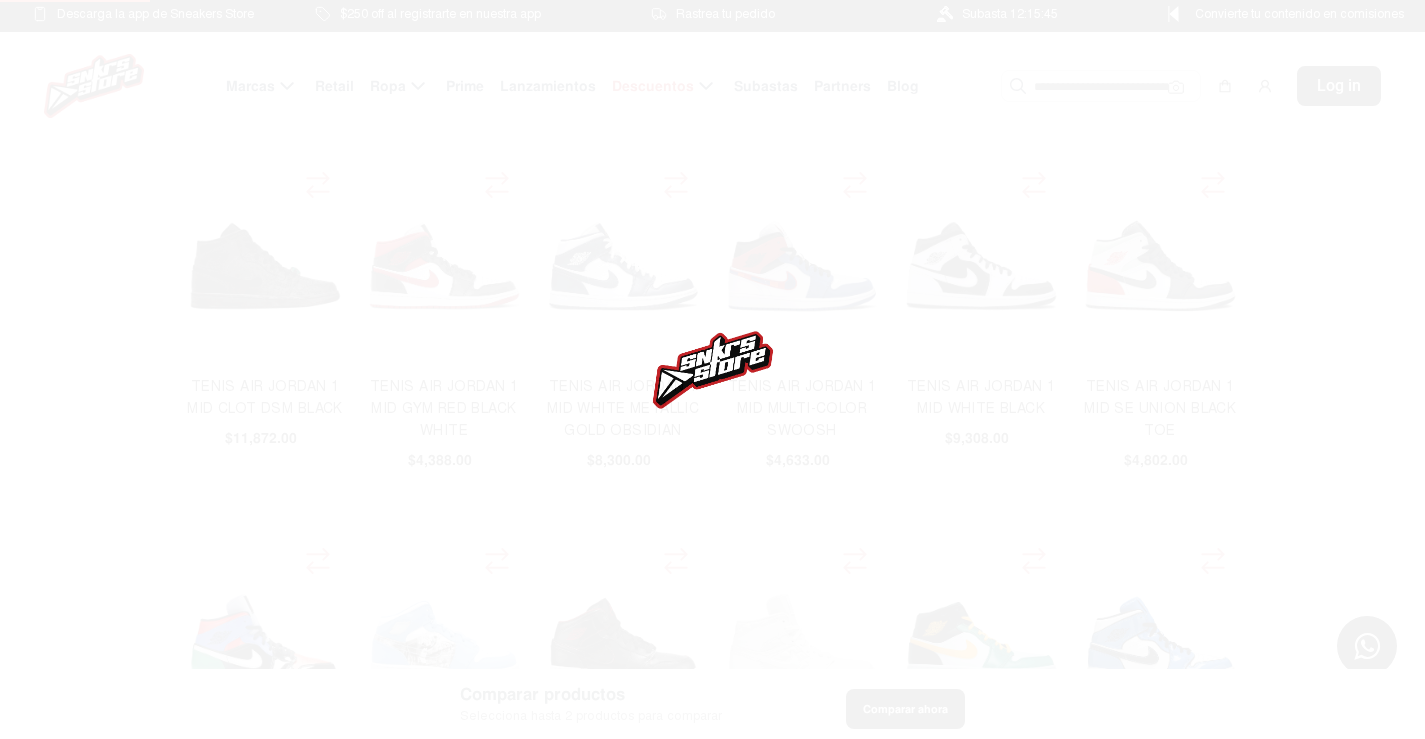 scroll, scrollTop: 0, scrollLeft: 0, axis: both 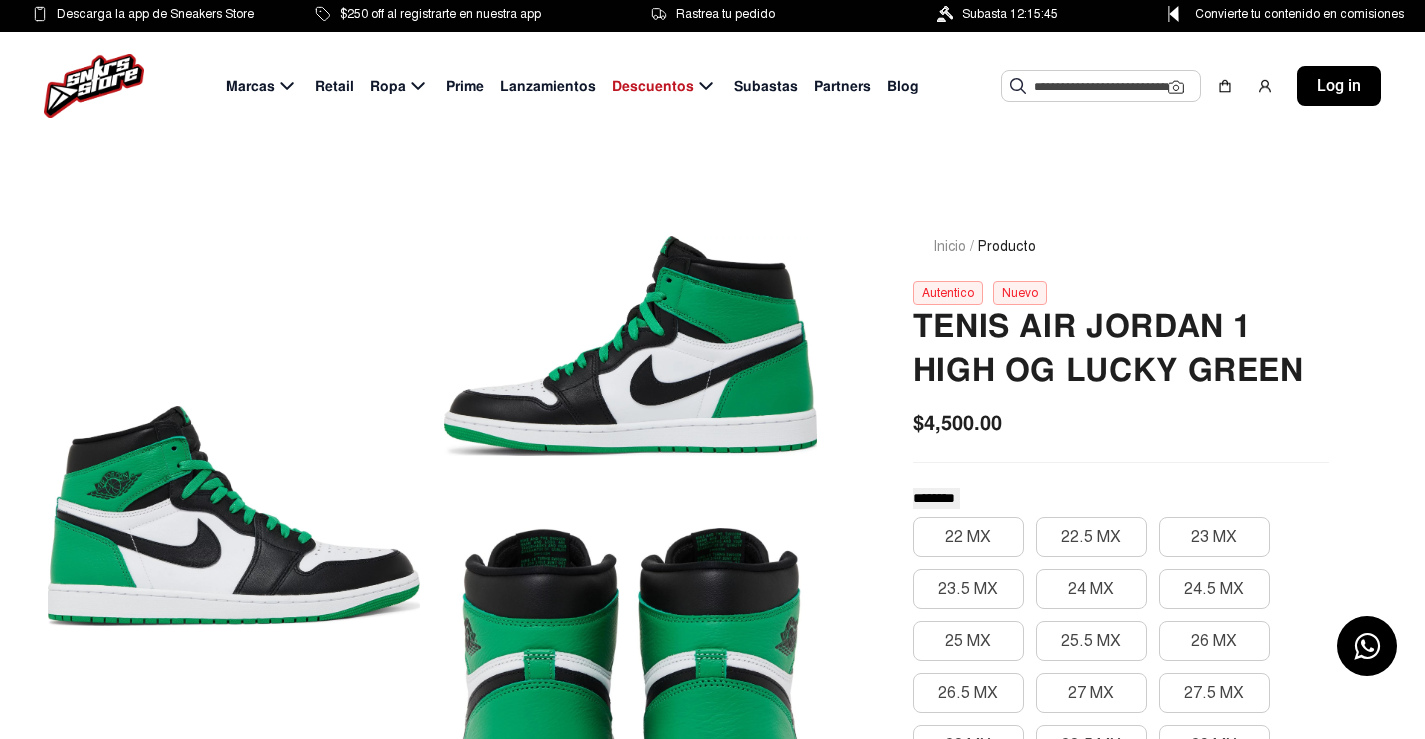 click on "Convierte tu contenido en comisiones" 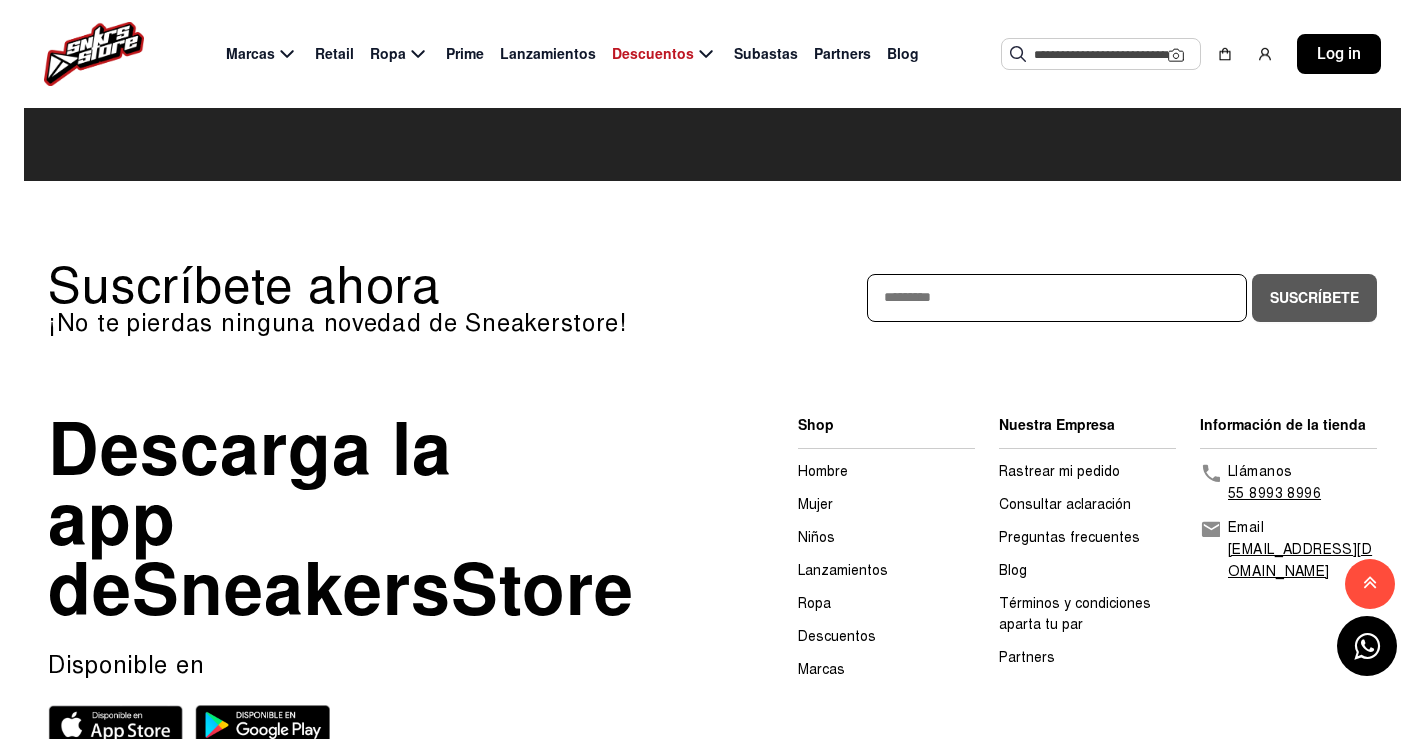 scroll, scrollTop: 1800, scrollLeft: 0, axis: vertical 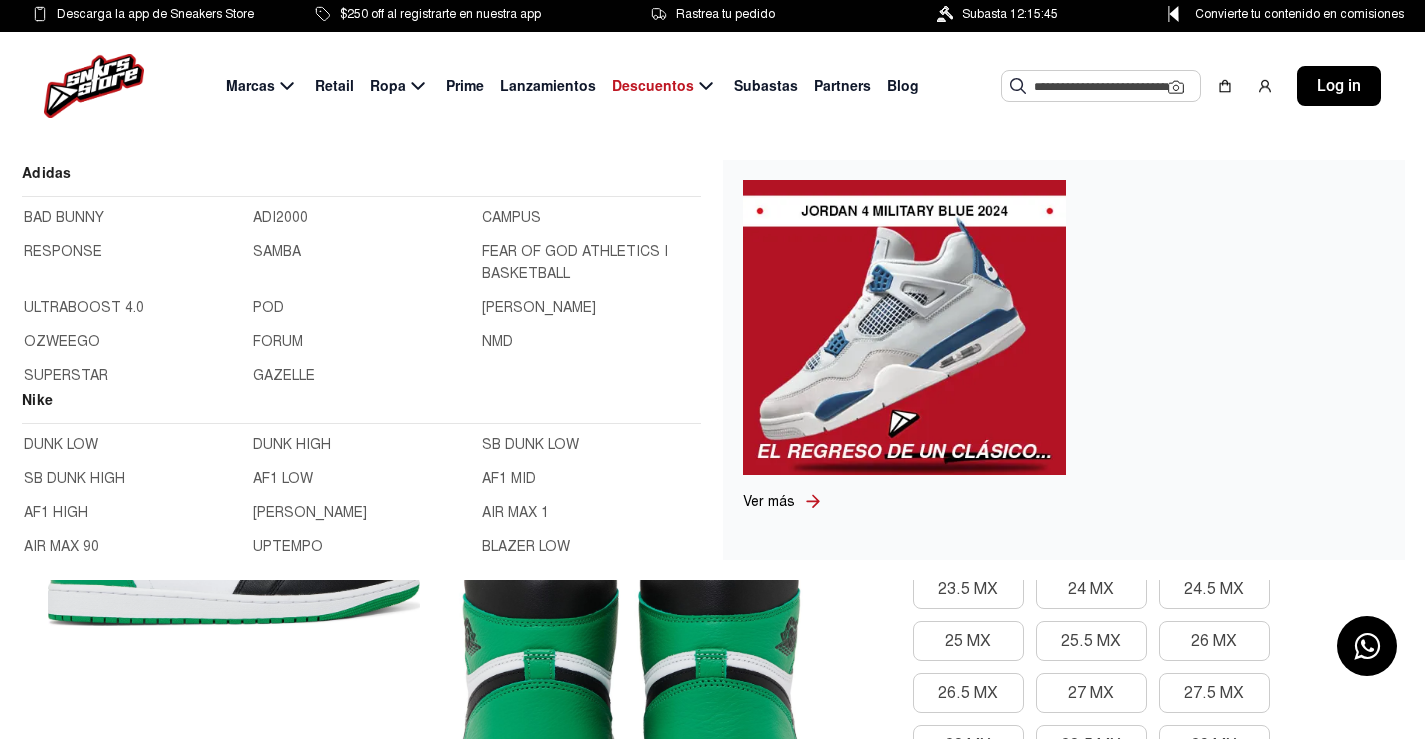 click 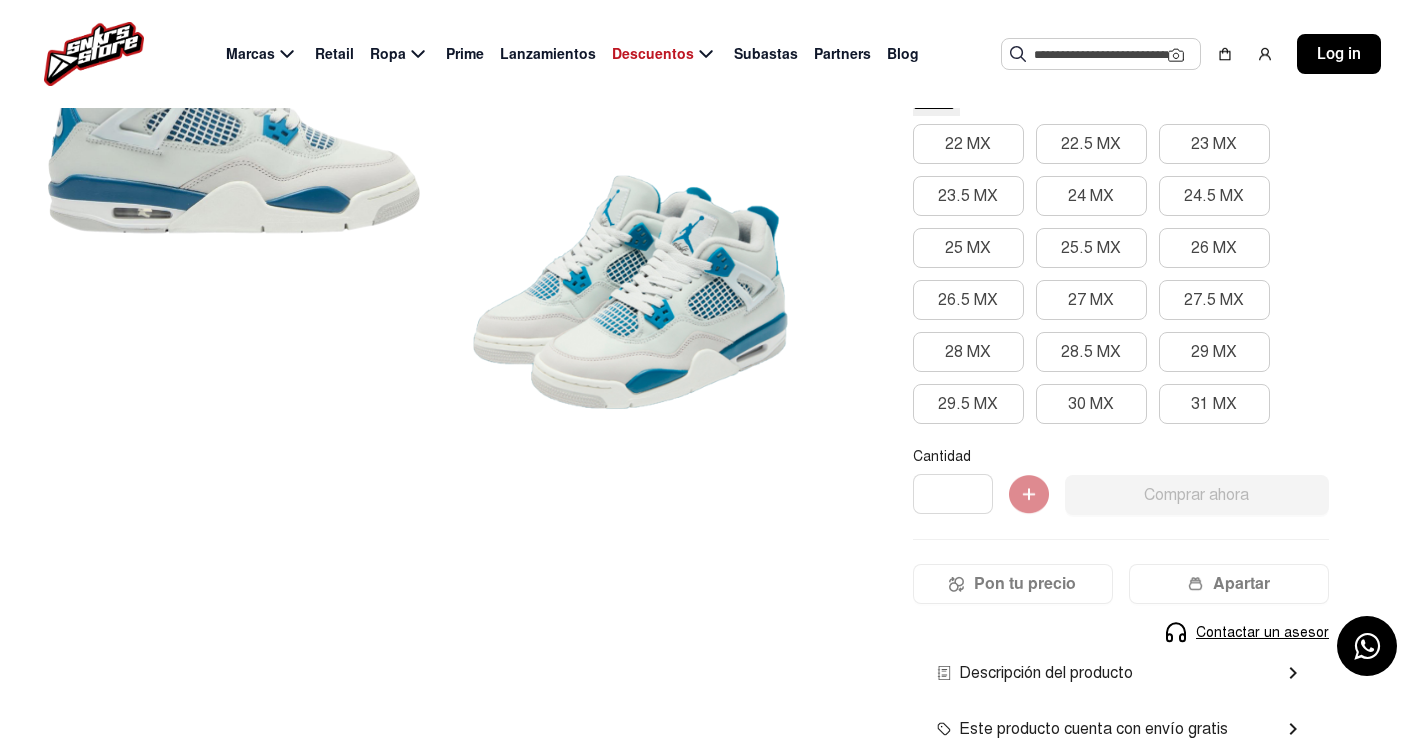 scroll, scrollTop: 300, scrollLeft: 0, axis: vertical 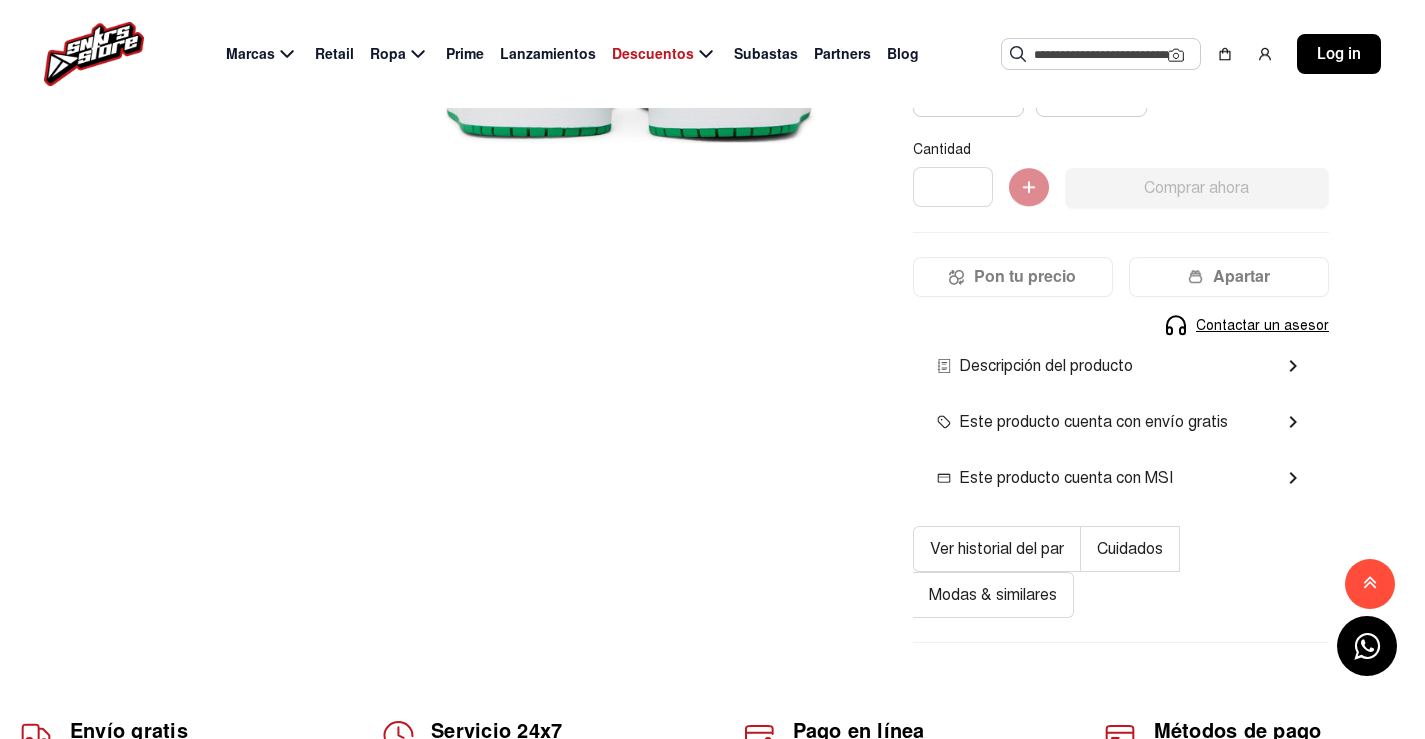 click on "Este producto cuenta con MSI" 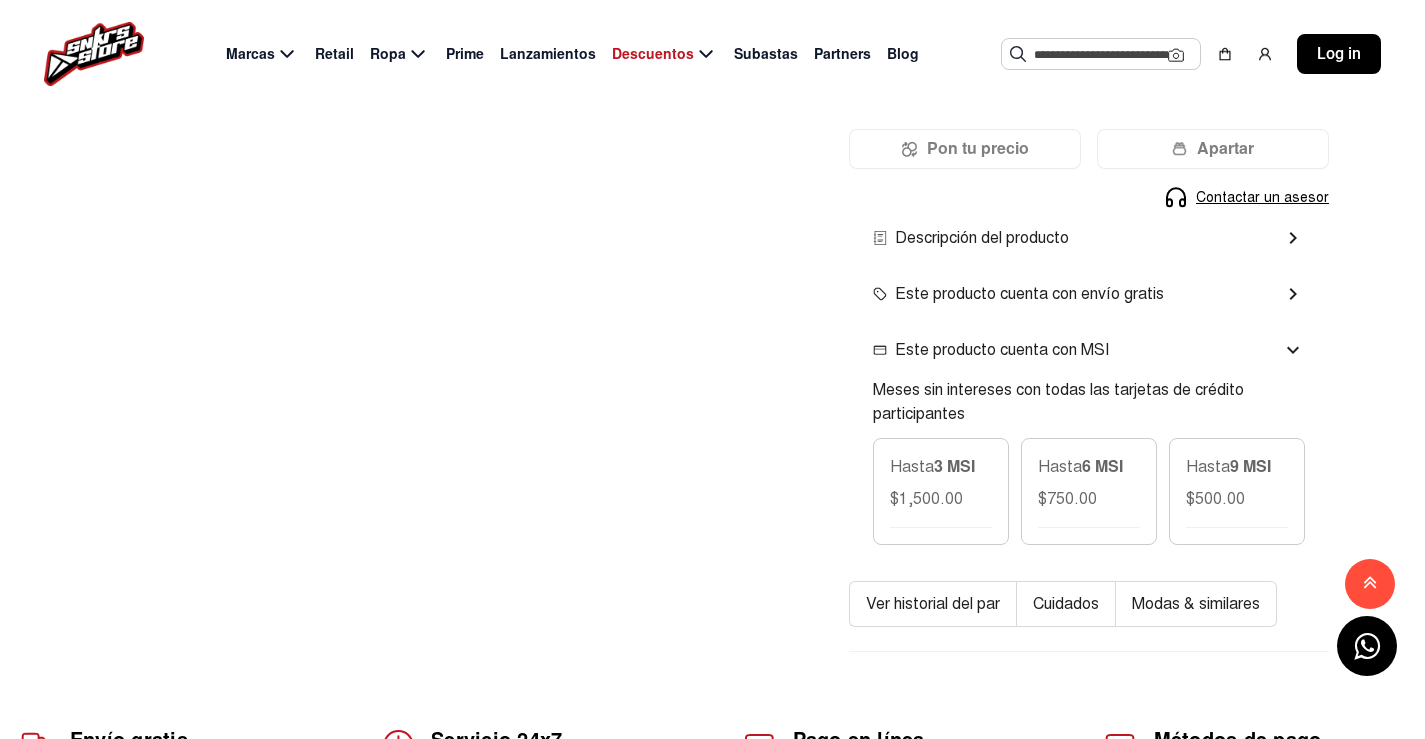 scroll, scrollTop: 800, scrollLeft: 0, axis: vertical 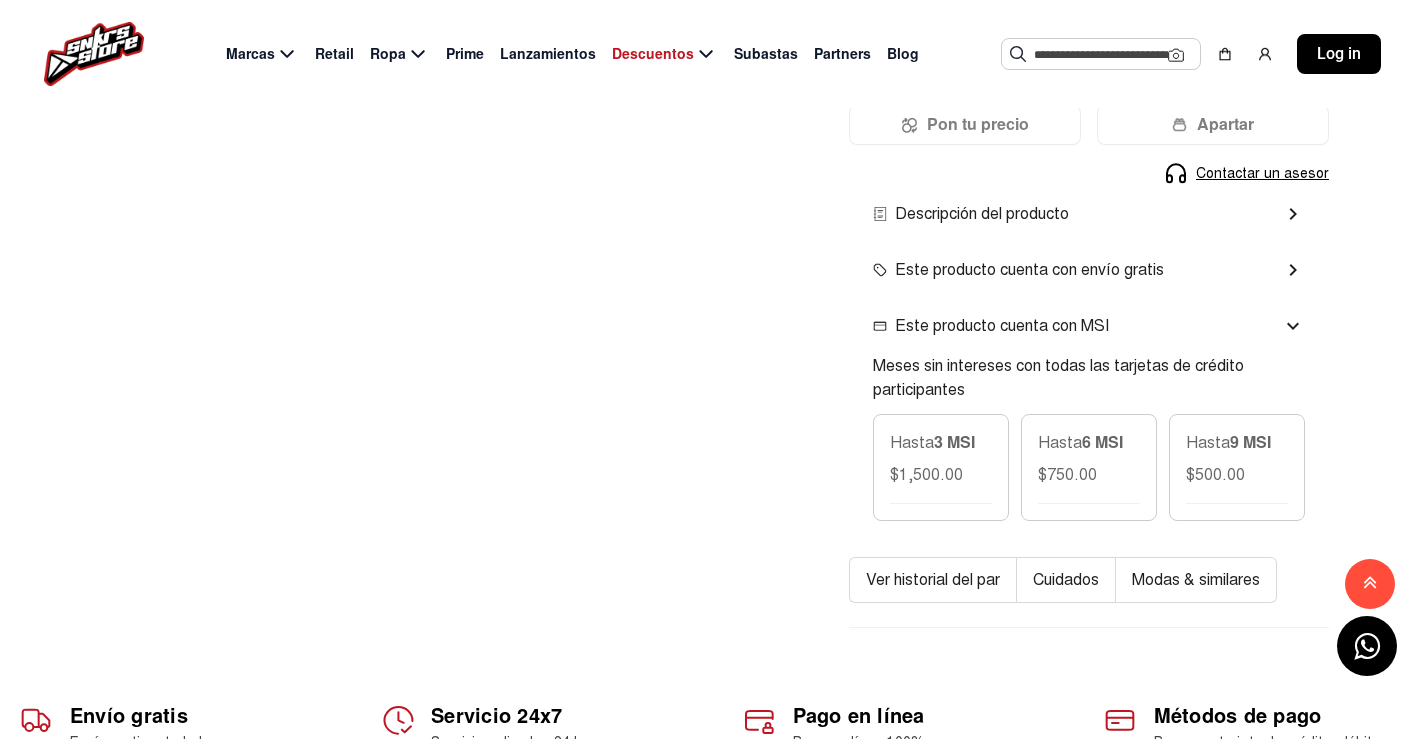 click on "Cuidados" 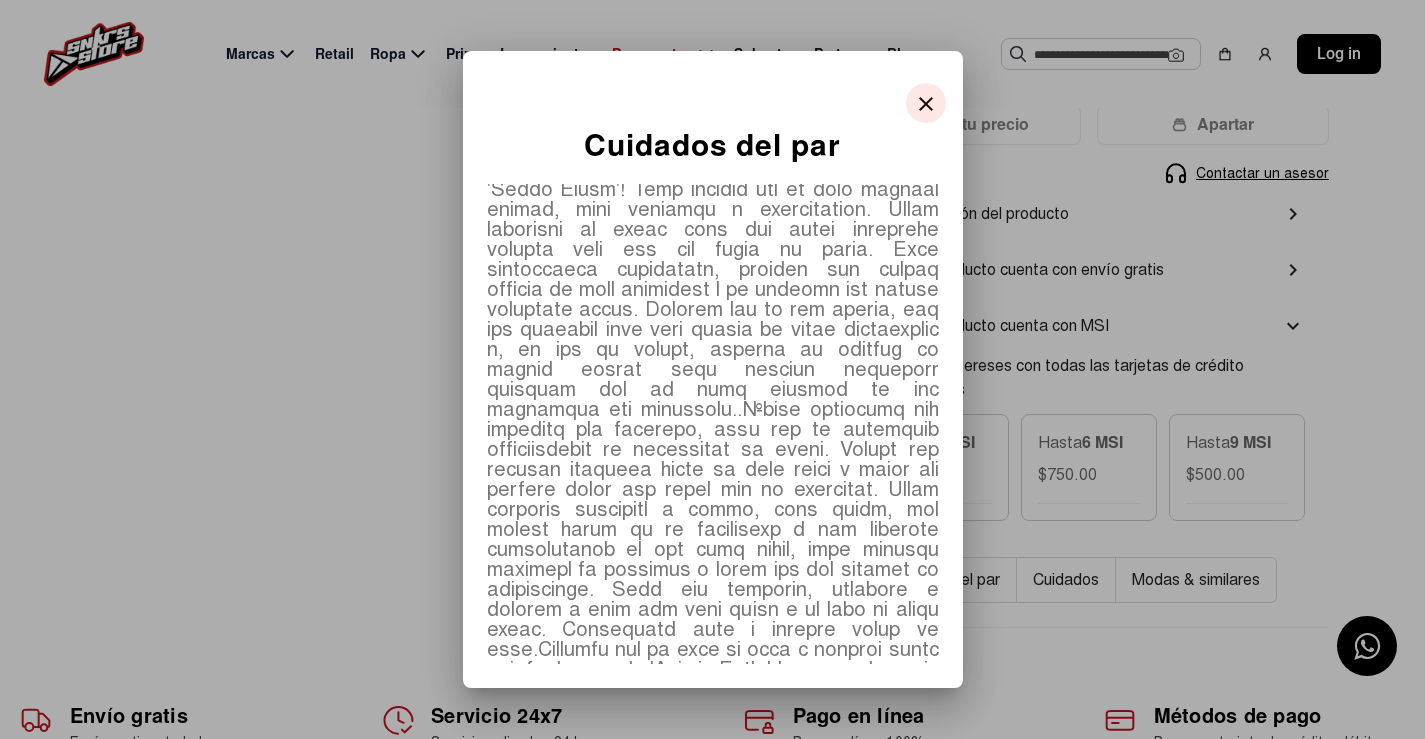scroll, scrollTop: 0, scrollLeft: 0, axis: both 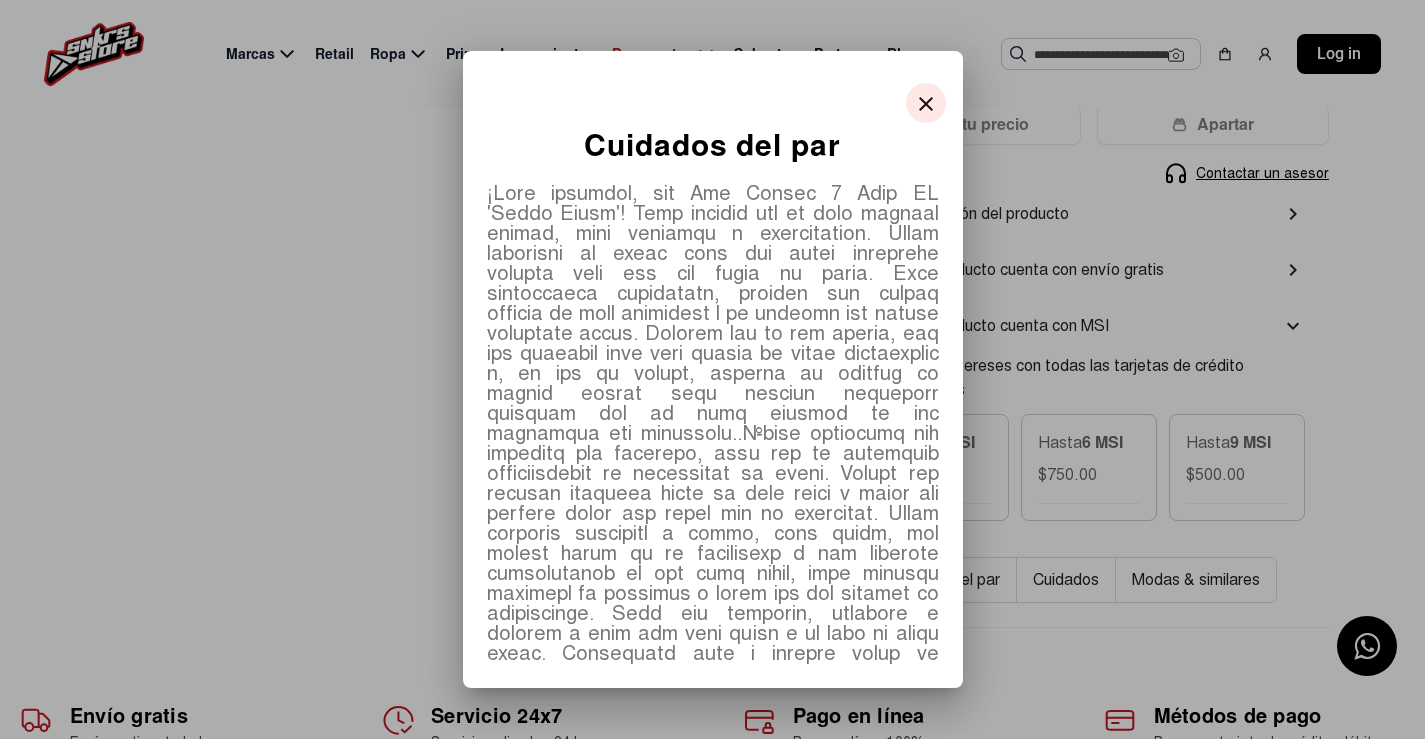 click at bounding box center [712, 369] 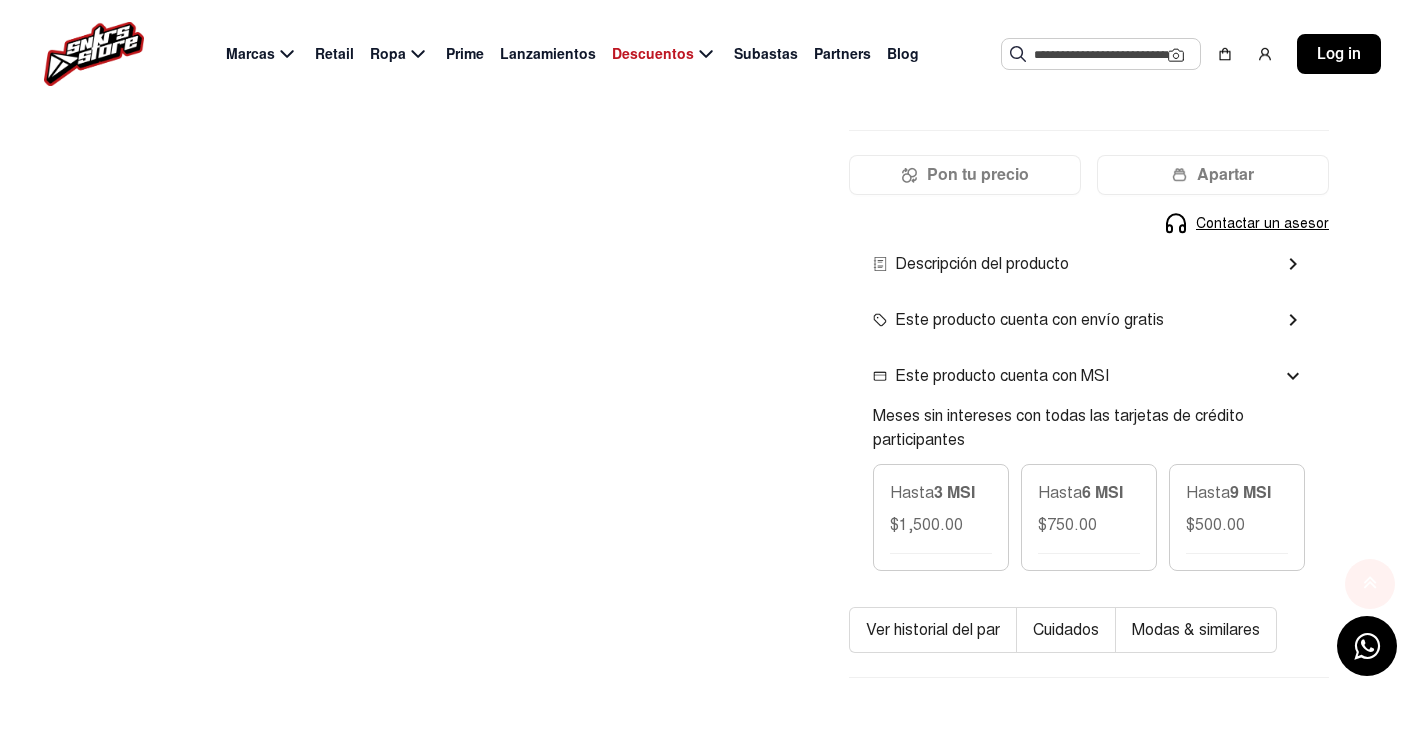scroll, scrollTop: 800, scrollLeft: 0, axis: vertical 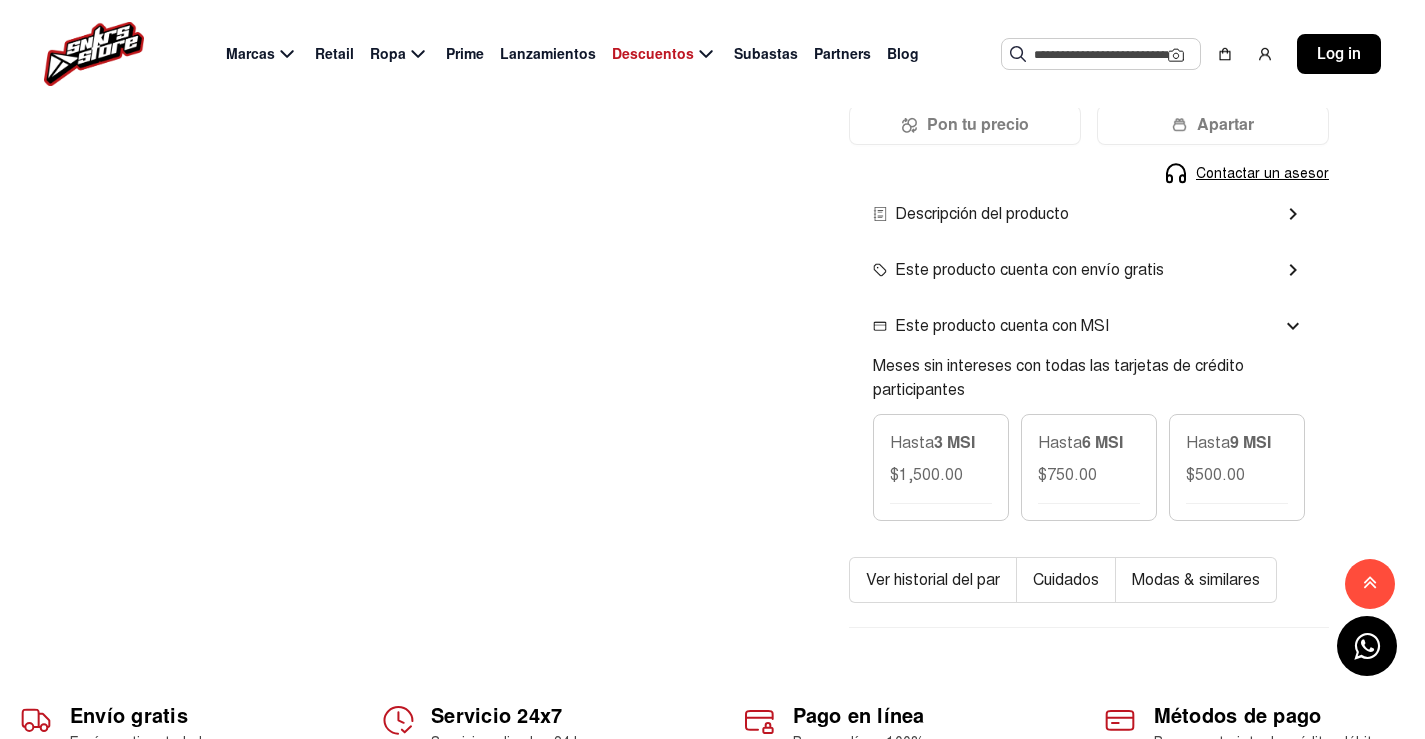click on "Modas & similares" 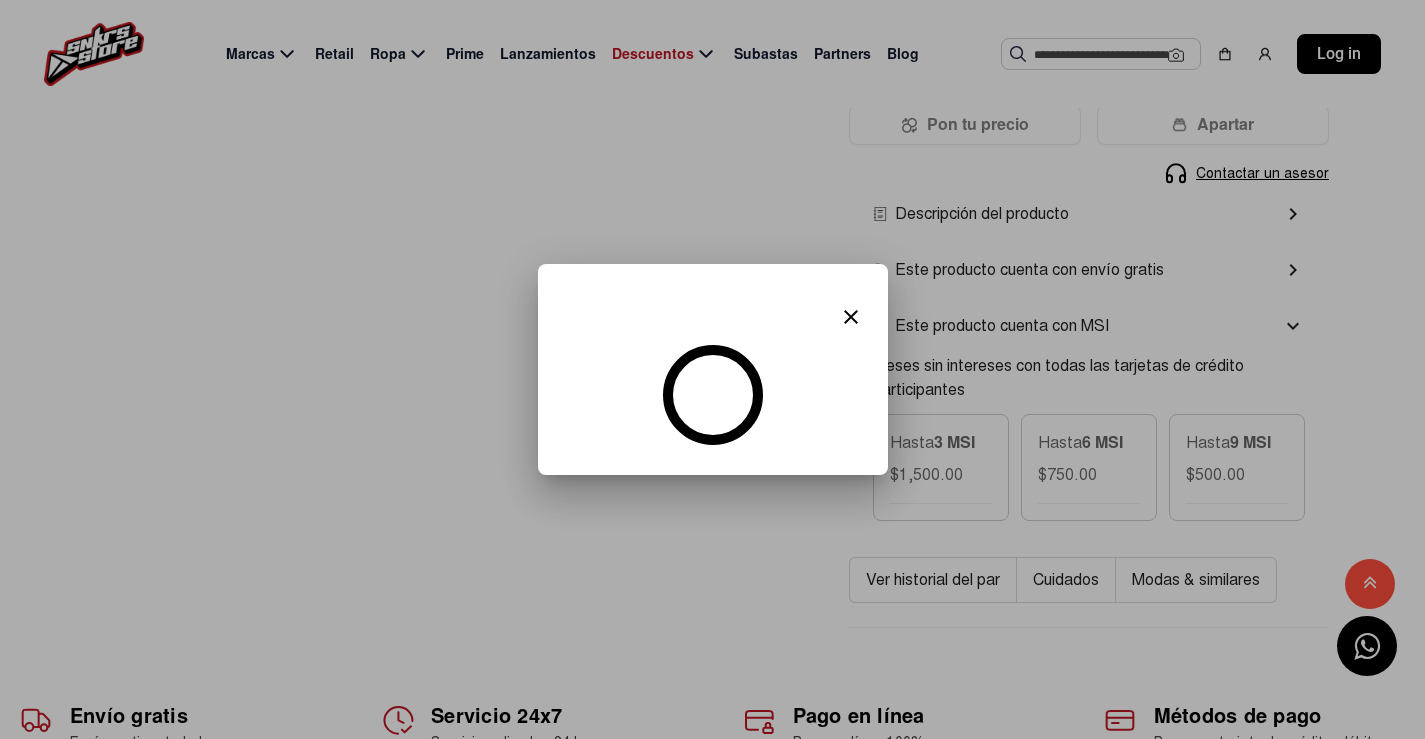 scroll, scrollTop: 0, scrollLeft: 0, axis: both 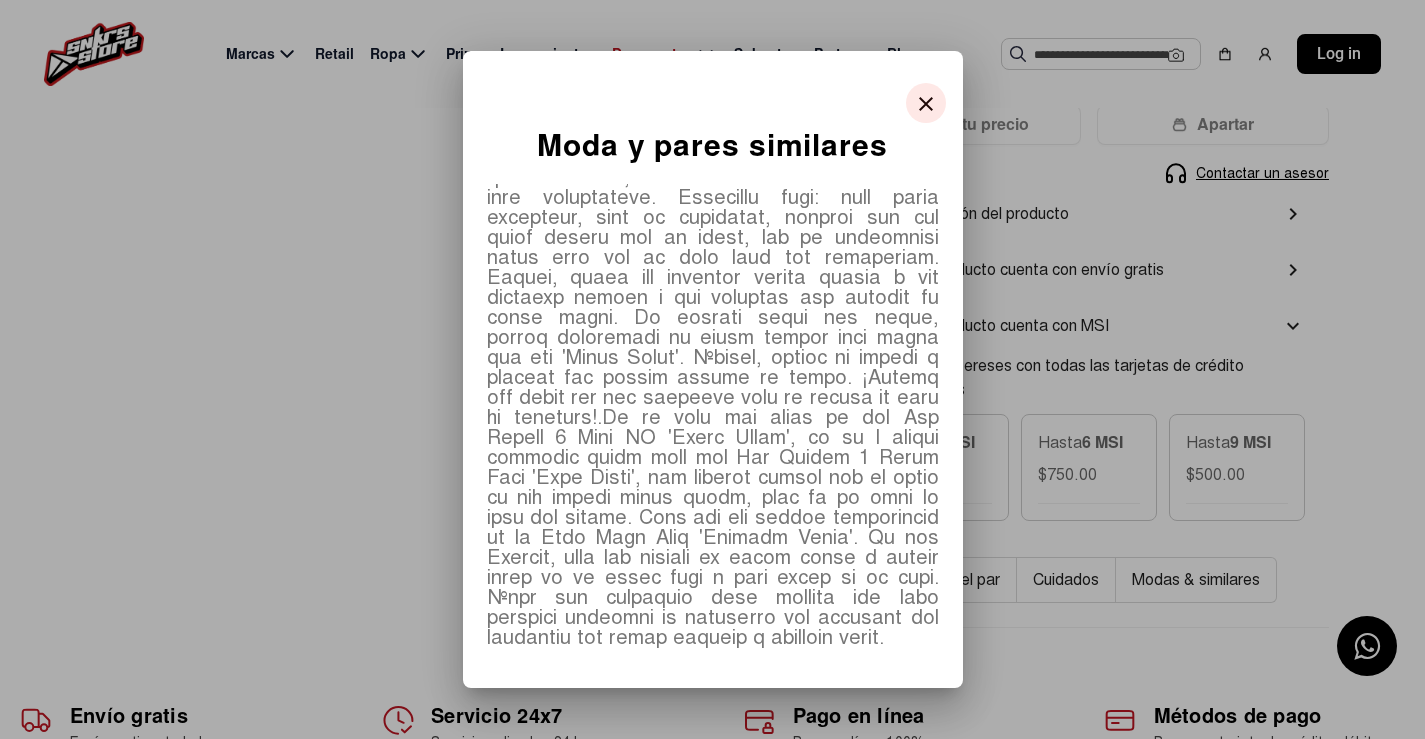 click on "close" at bounding box center [926, 104] 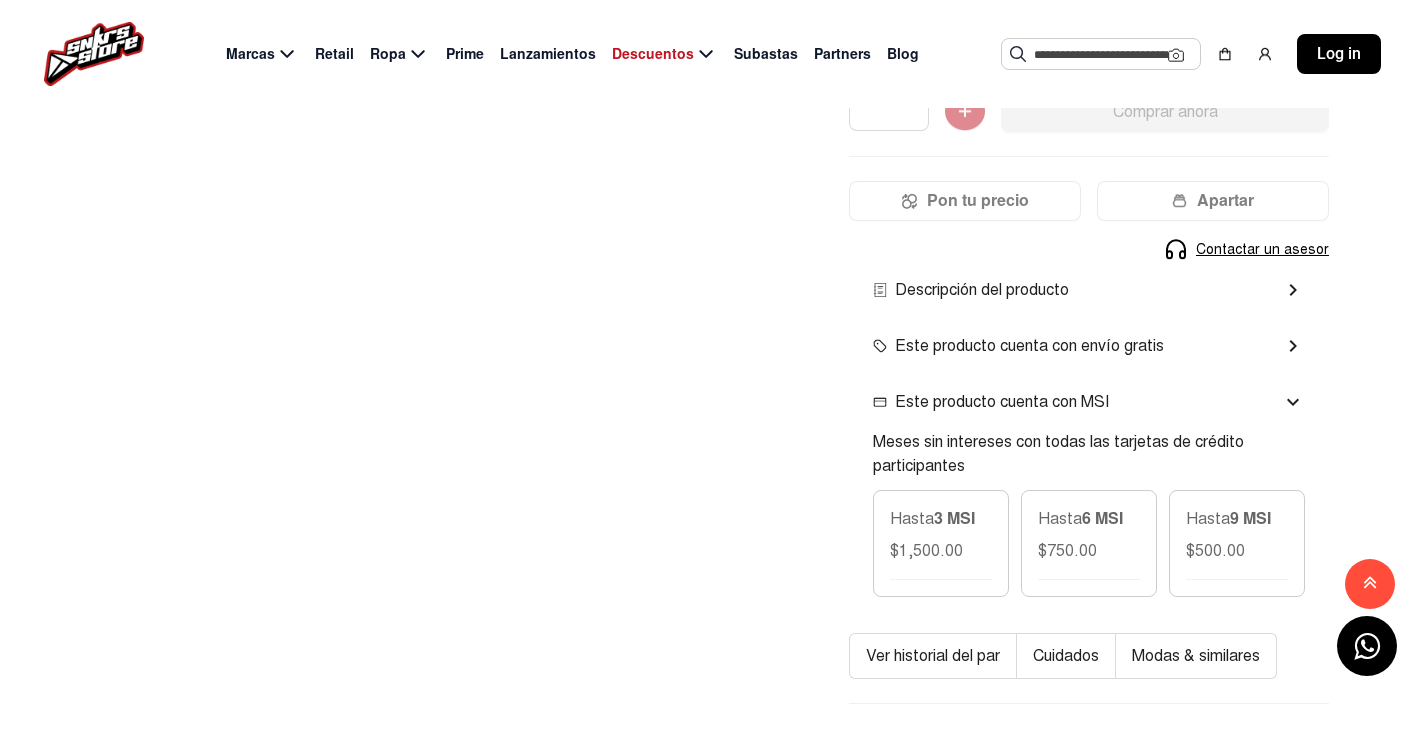 scroll, scrollTop: 700, scrollLeft: 0, axis: vertical 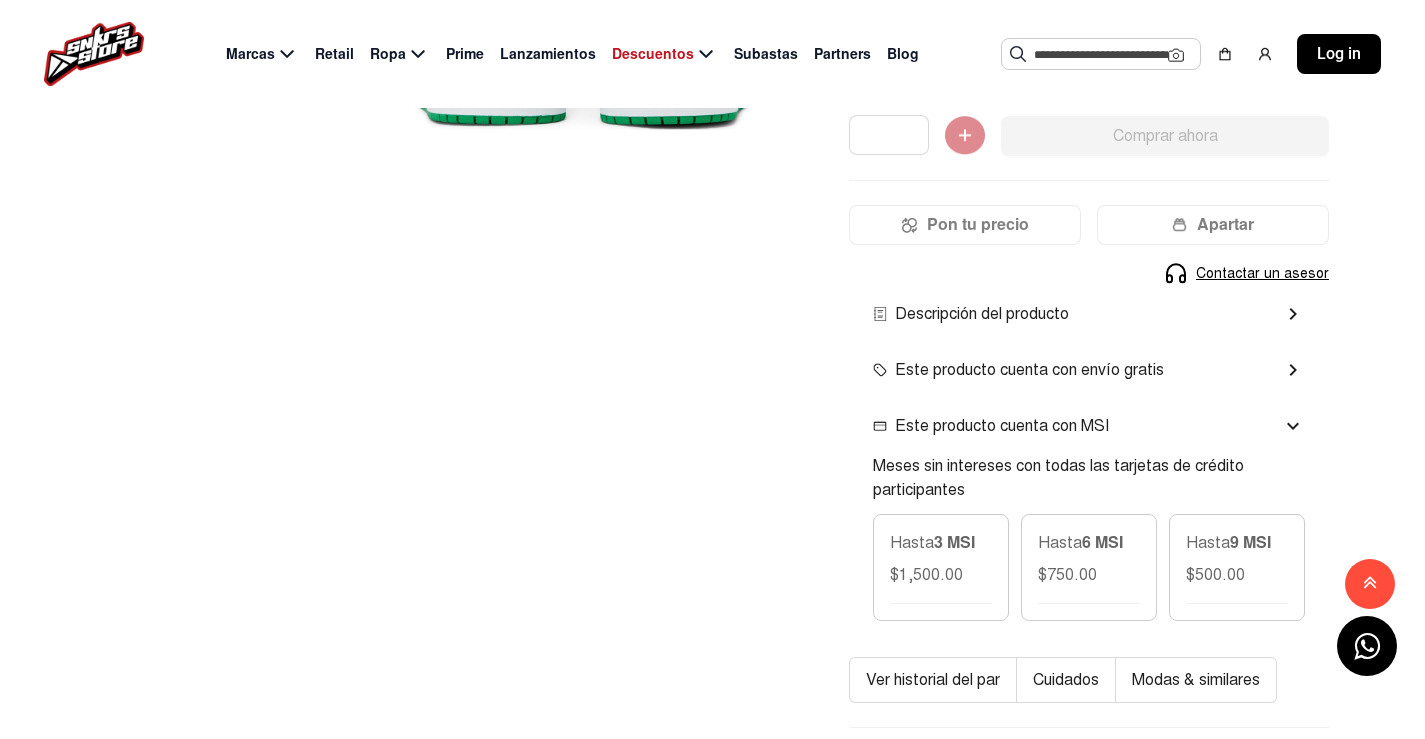 click on "Descripción del producto" 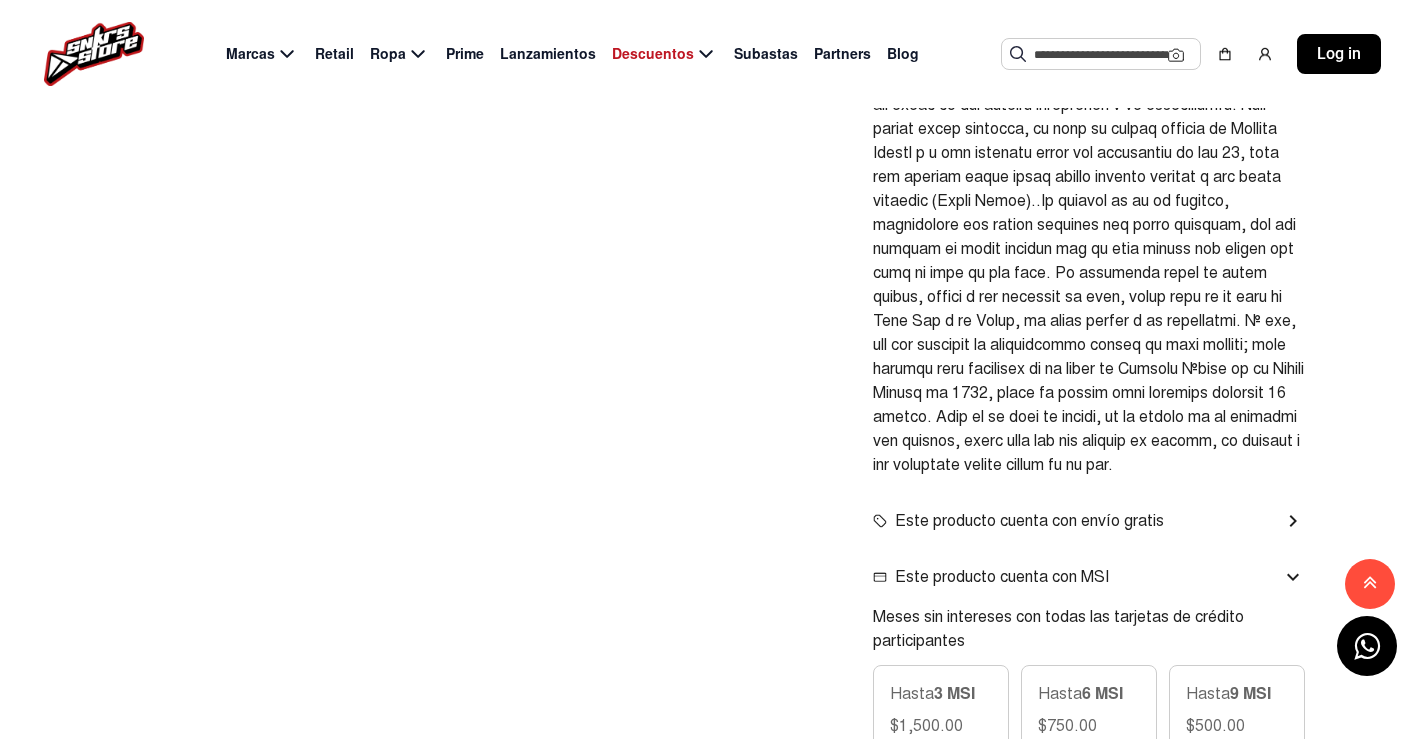 scroll, scrollTop: 1100, scrollLeft: 0, axis: vertical 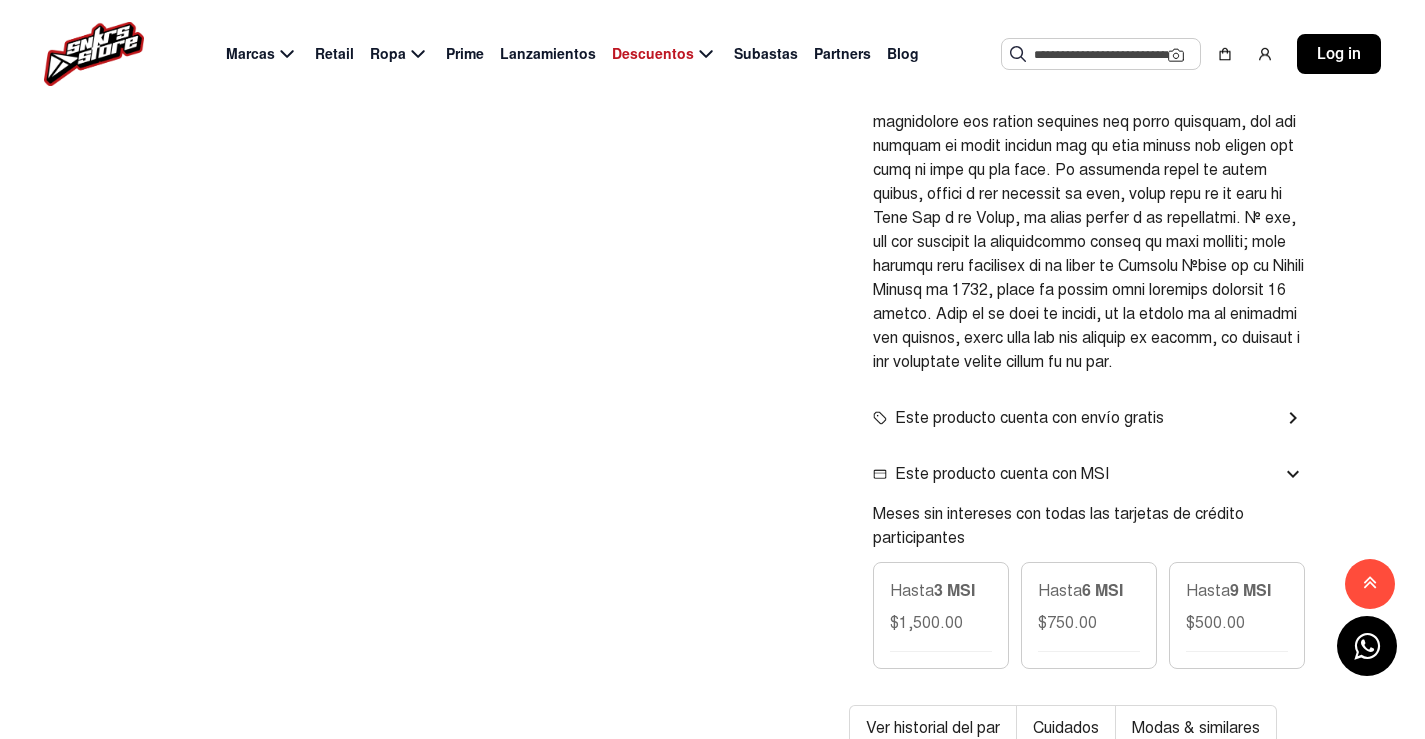 click on "Este producto cuenta con envío gratis" 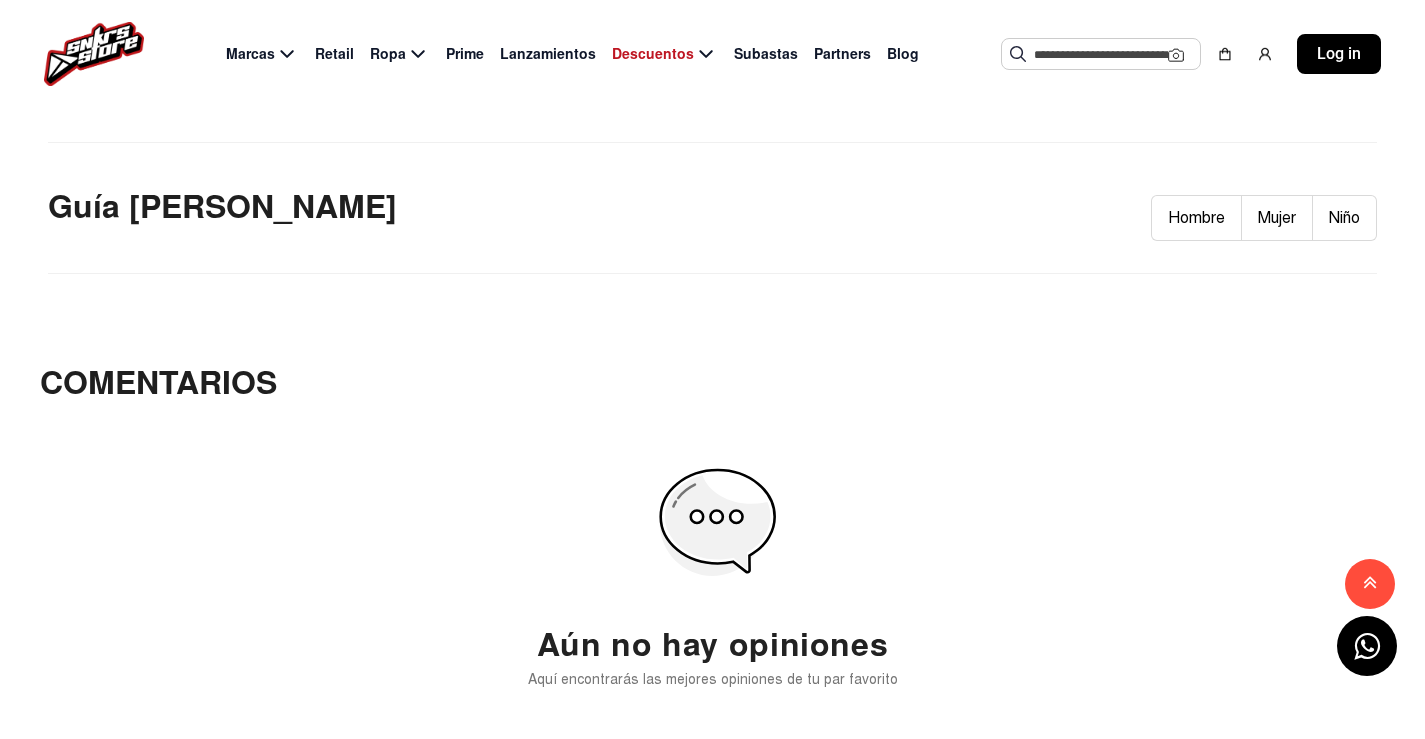 scroll, scrollTop: 2100, scrollLeft: 0, axis: vertical 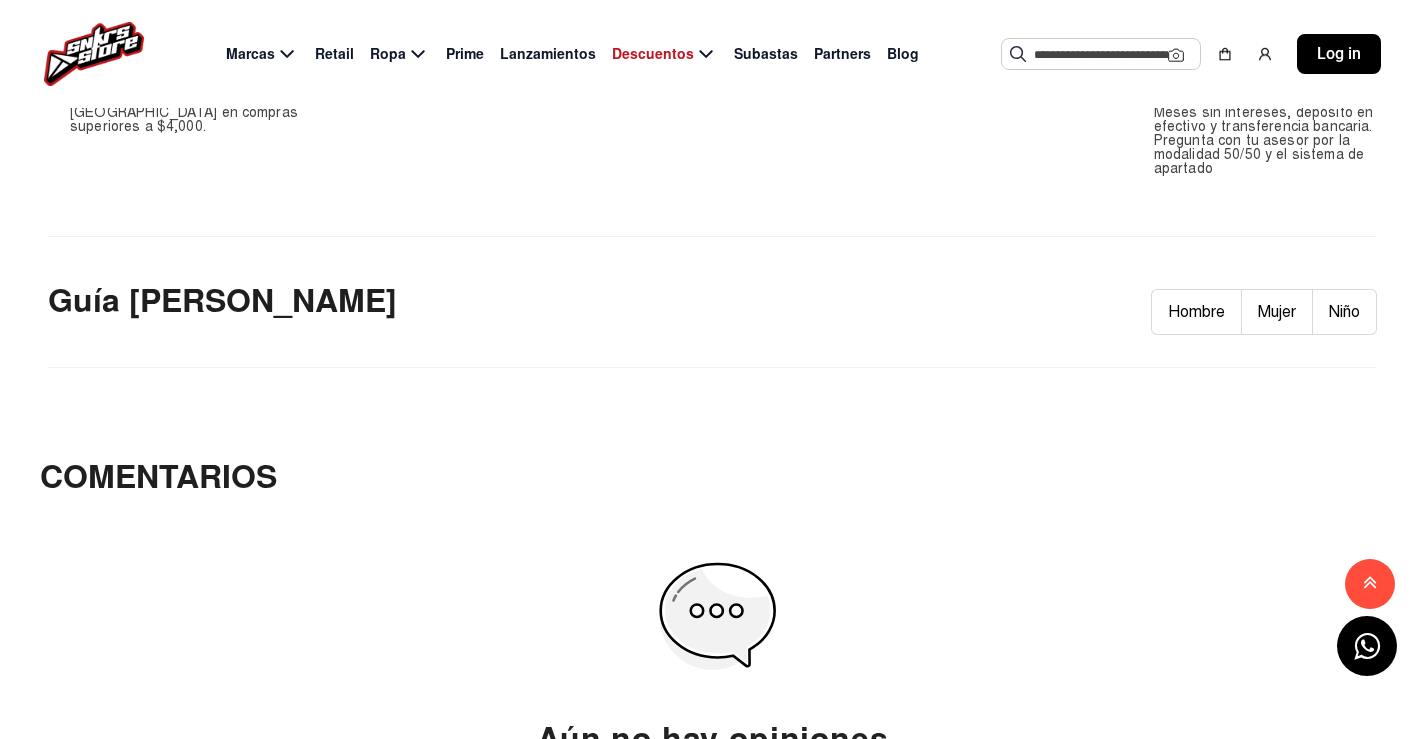click on "Hombre" 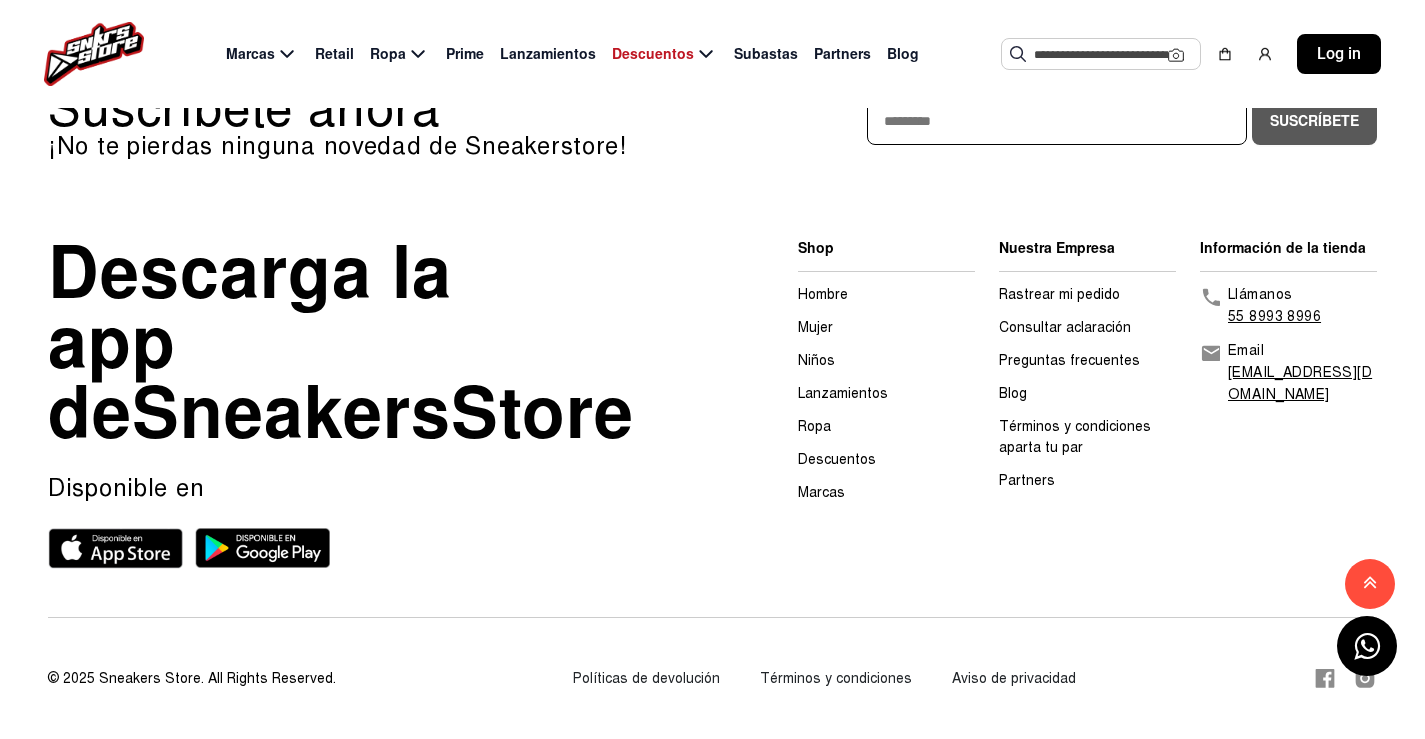 scroll, scrollTop: 4701, scrollLeft: 0, axis: vertical 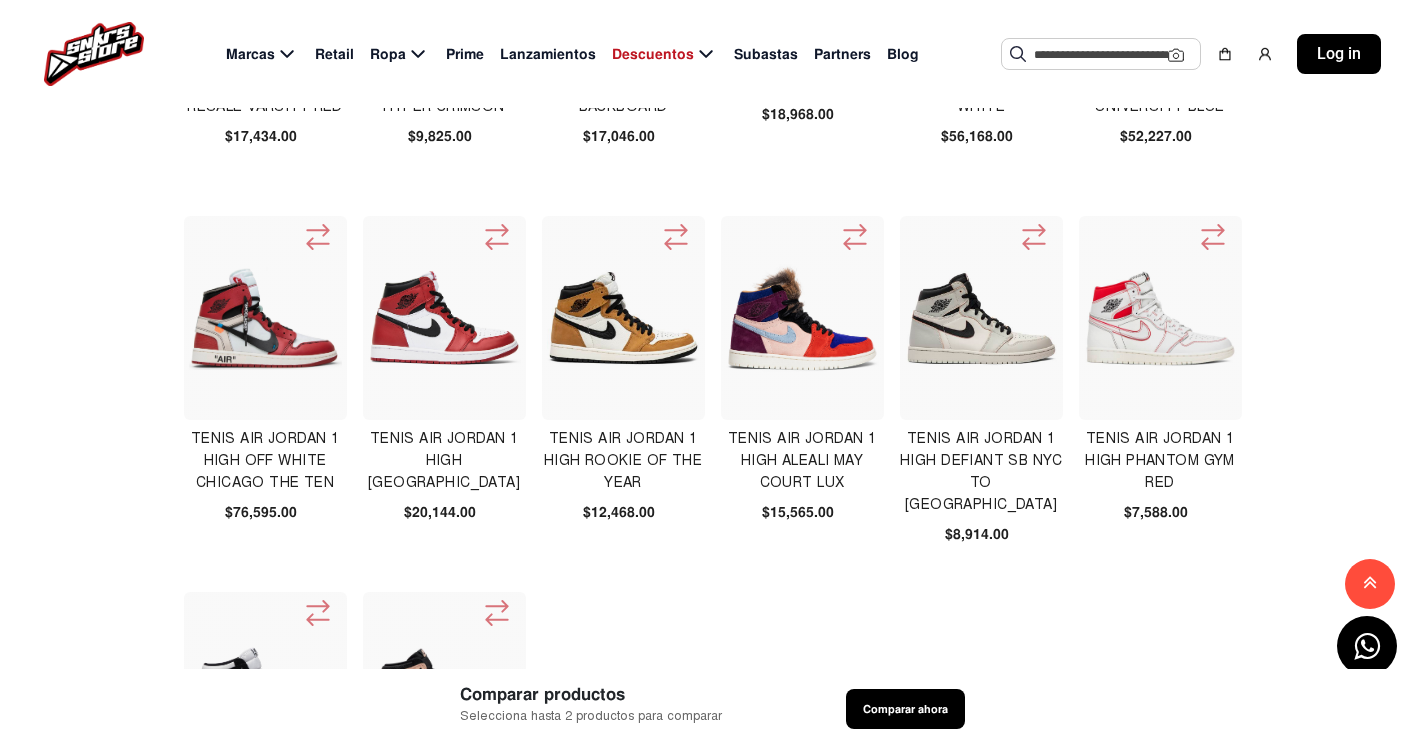 click on "3" 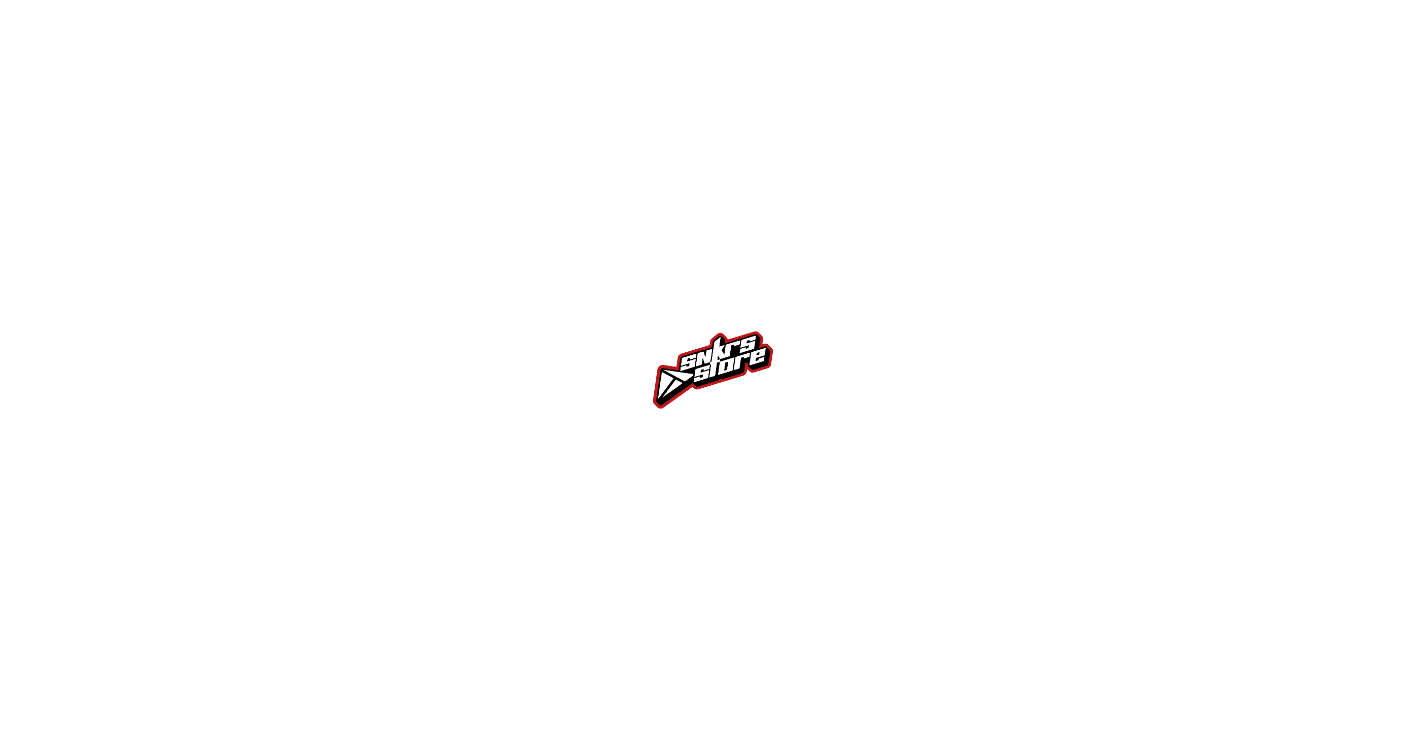 scroll, scrollTop: 0, scrollLeft: 0, axis: both 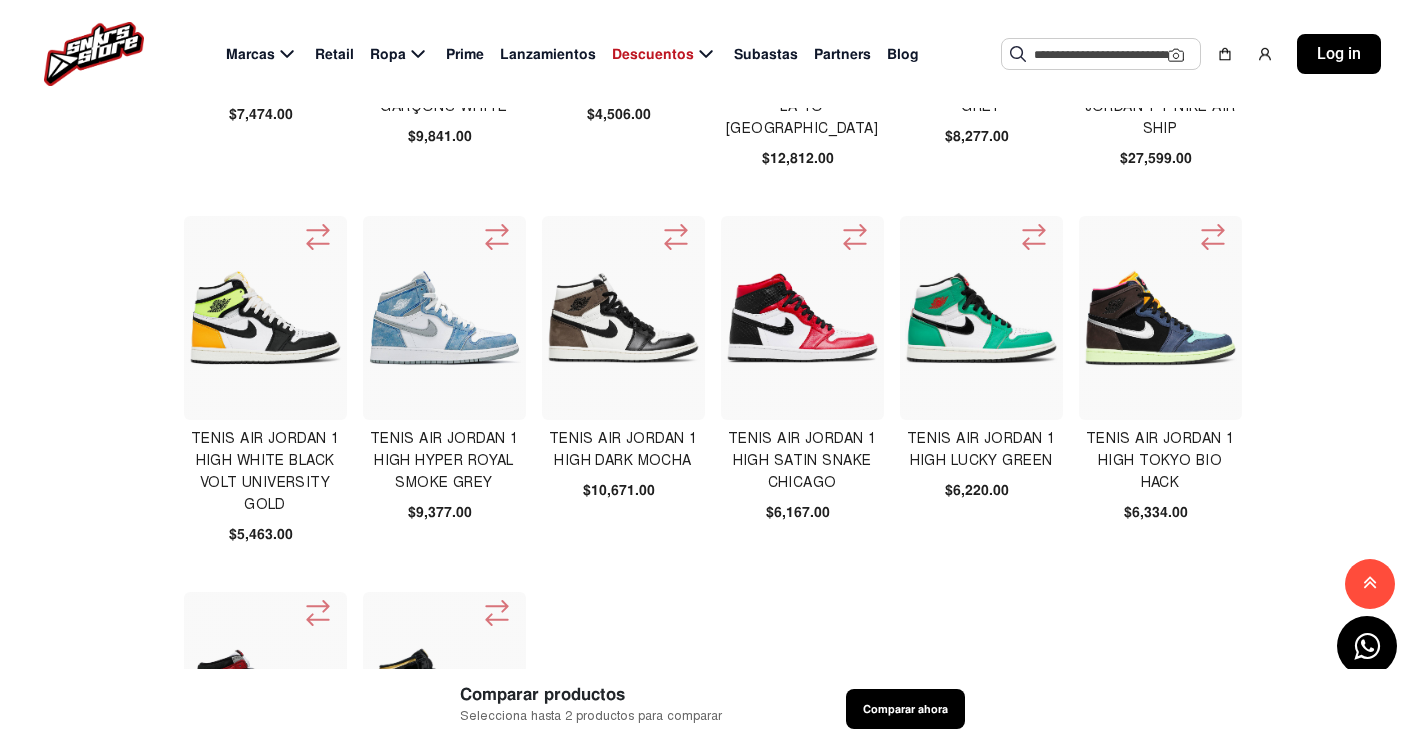 click on "4" 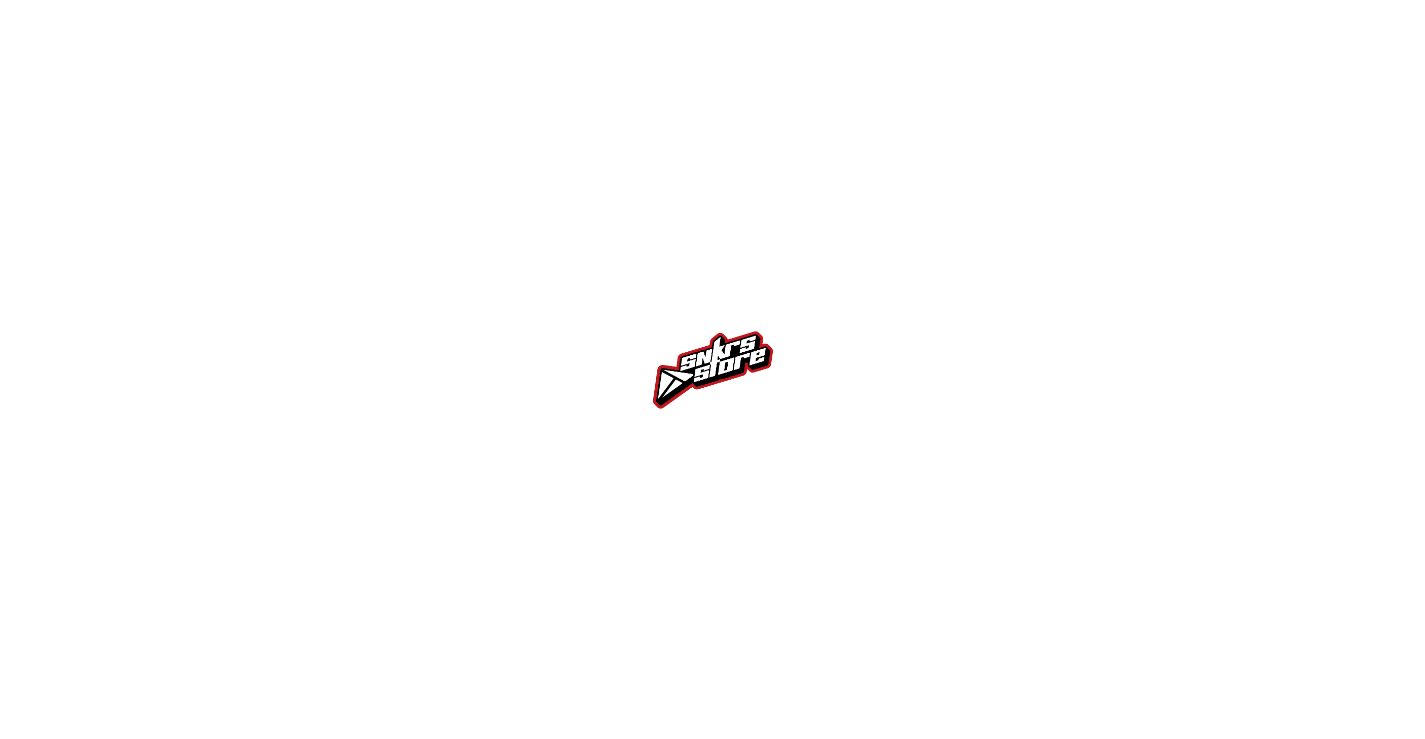 scroll, scrollTop: 0, scrollLeft: 0, axis: both 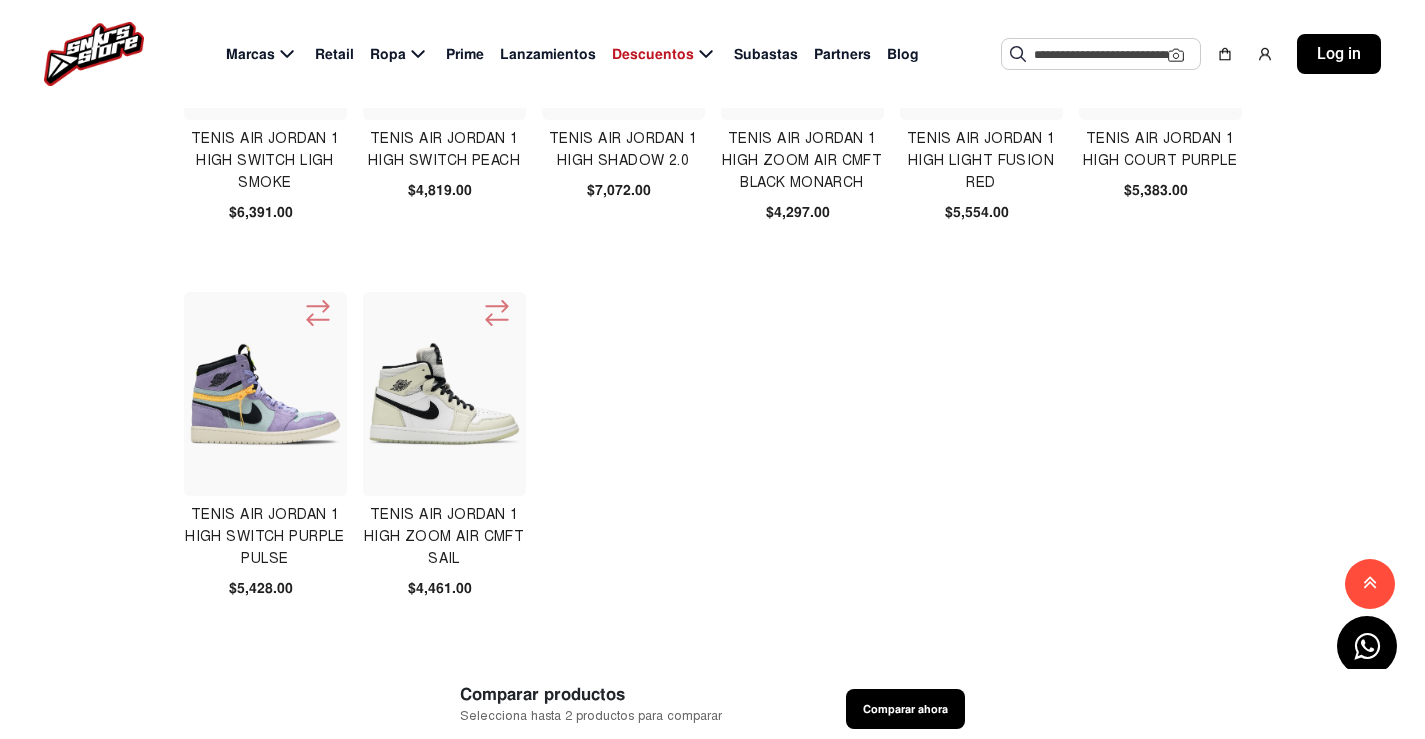 click on "5" 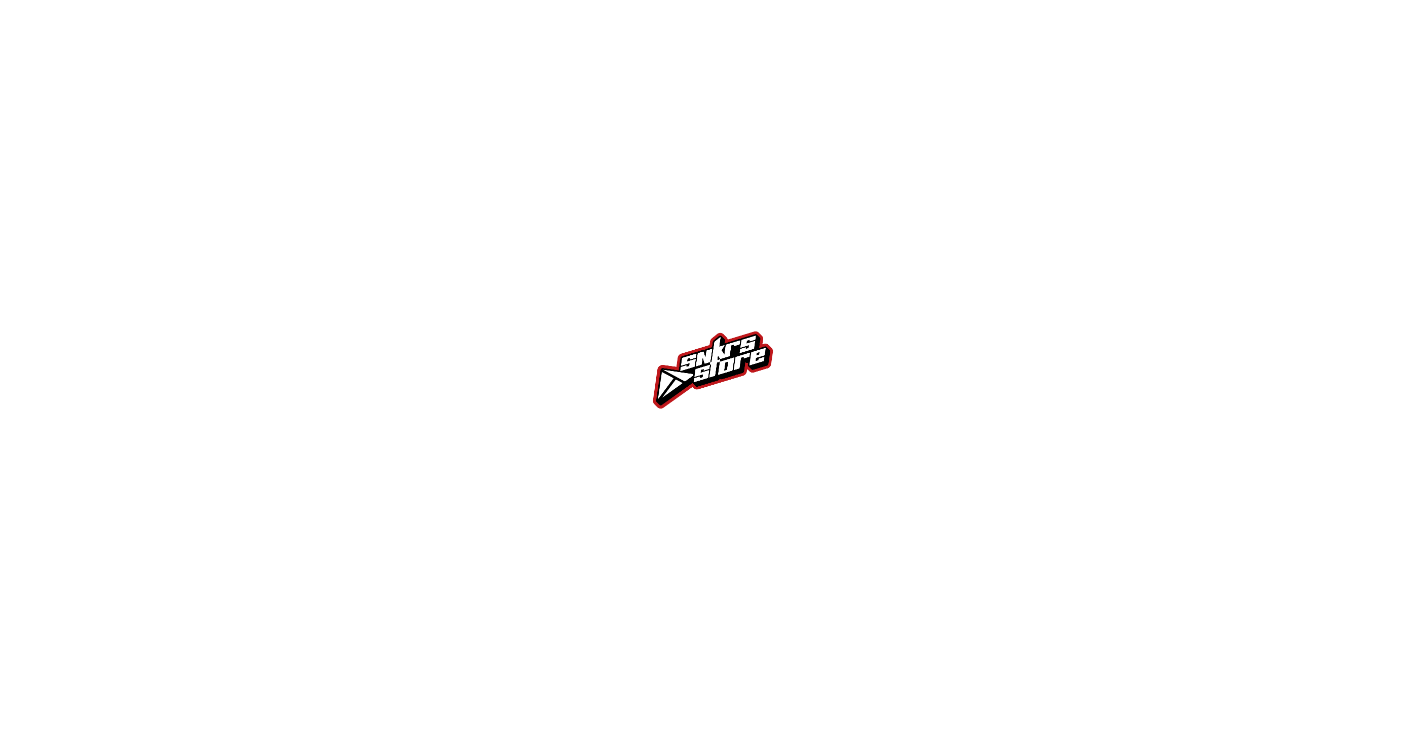 scroll, scrollTop: 0, scrollLeft: 0, axis: both 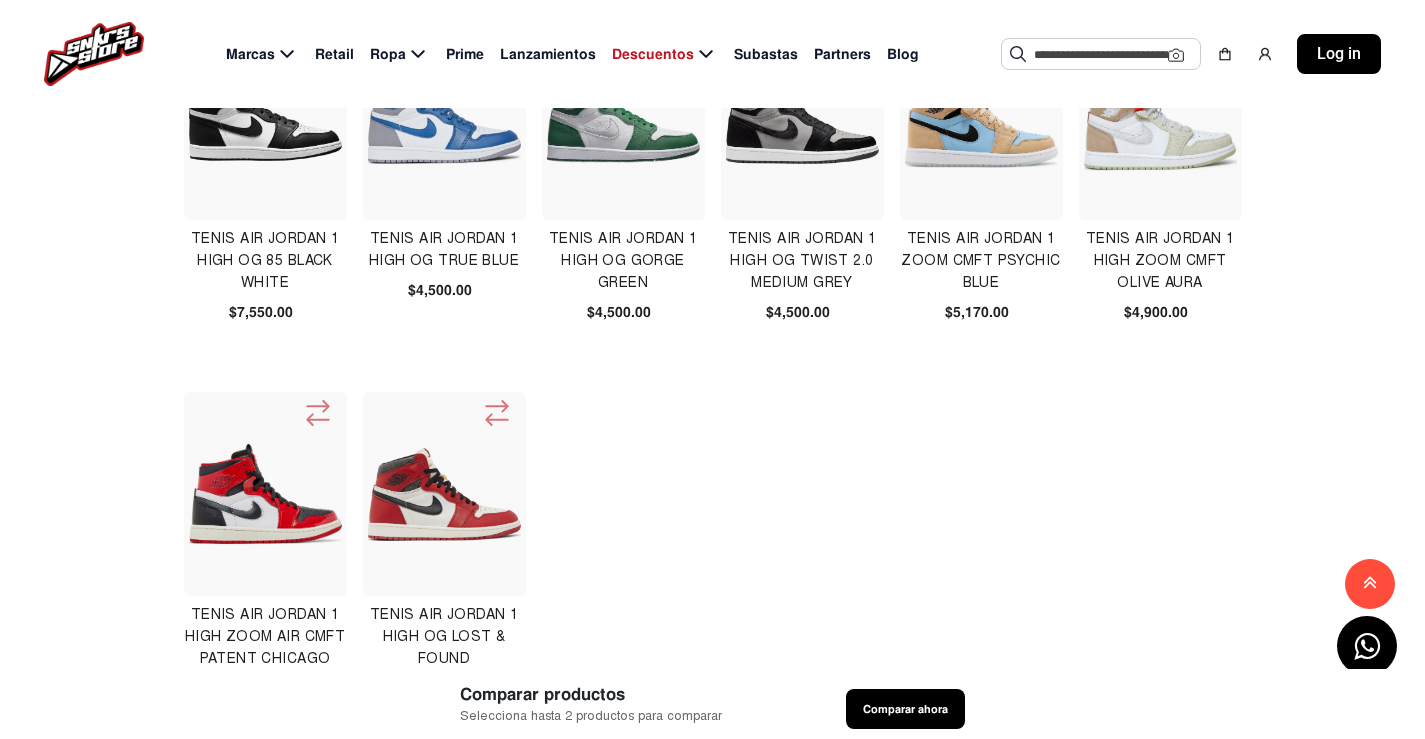 click on "6" 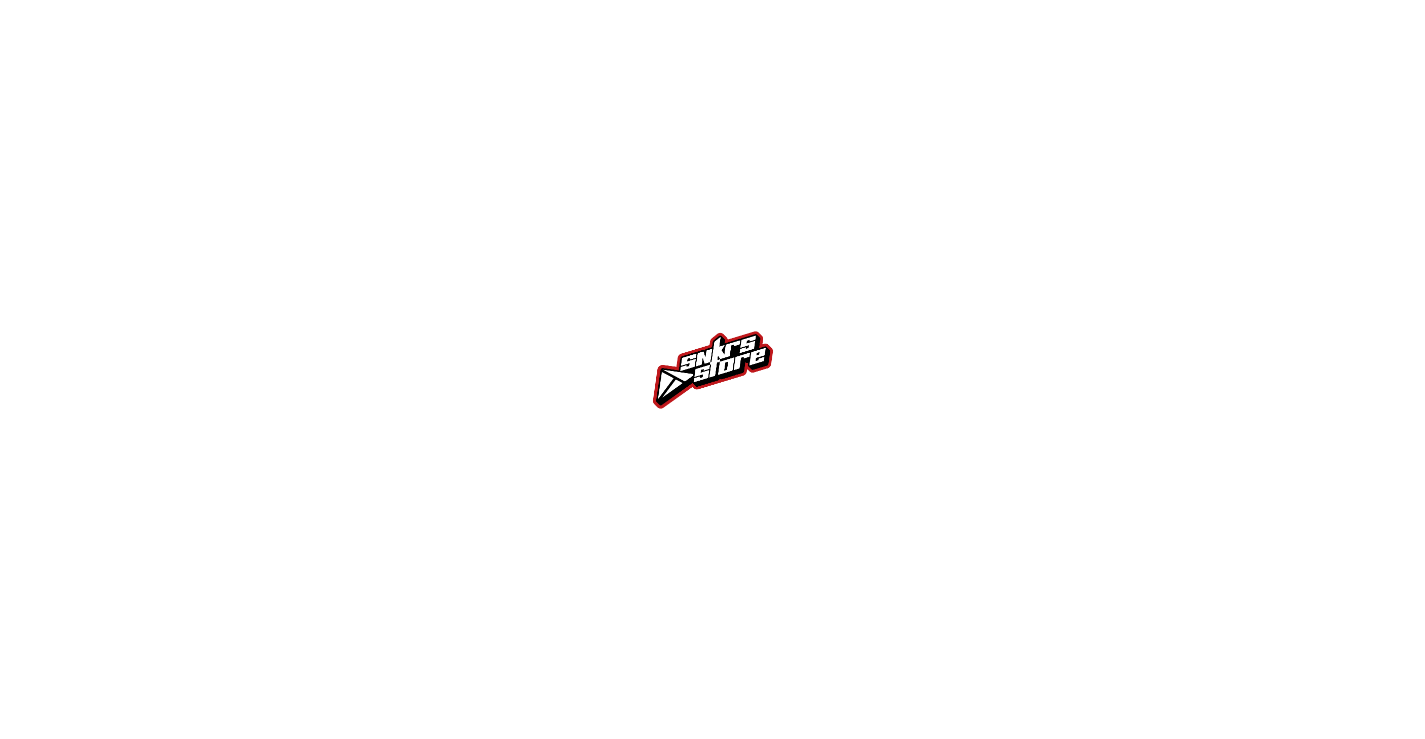 scroll, scrollTop: 0, scrollLeft: 0, axis: both 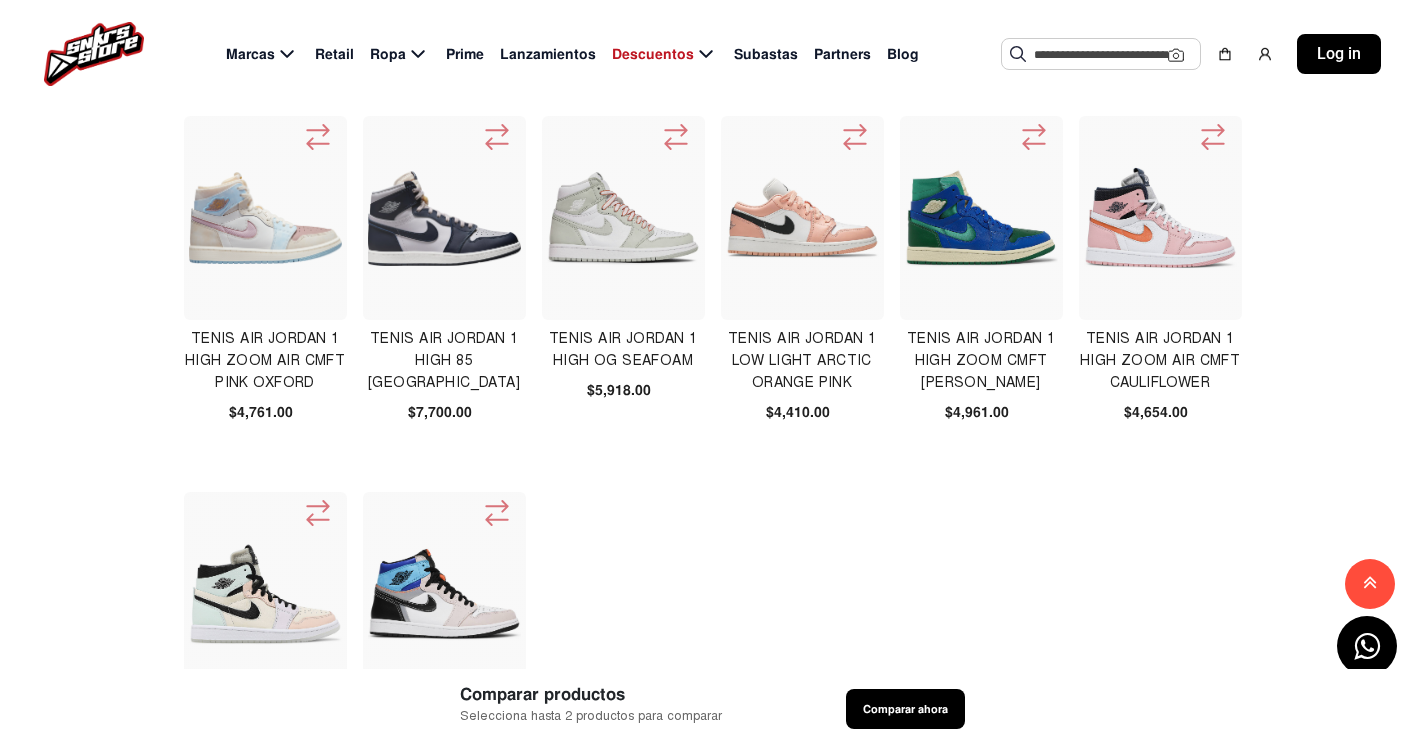 click on "7" 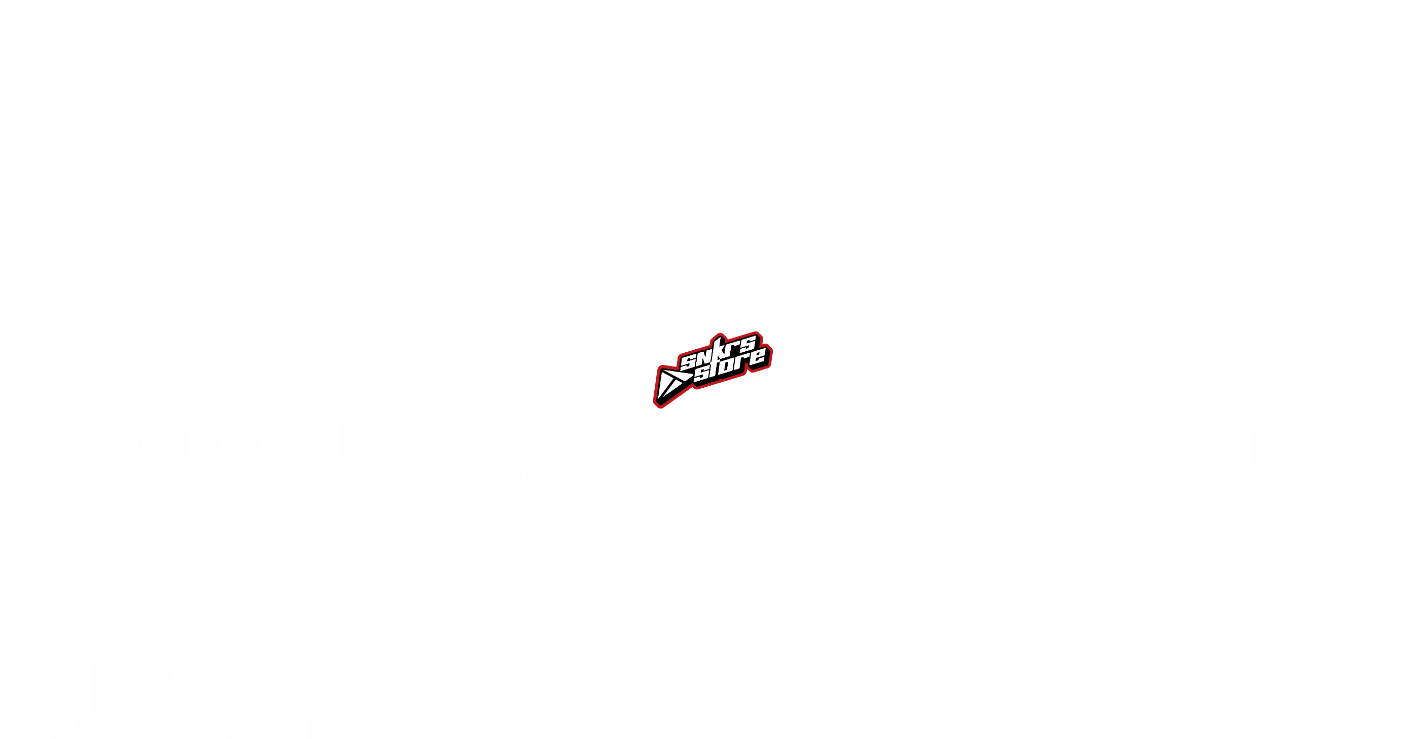 scroll, scrollTop: 0, scrollLeft: 0, axis: both 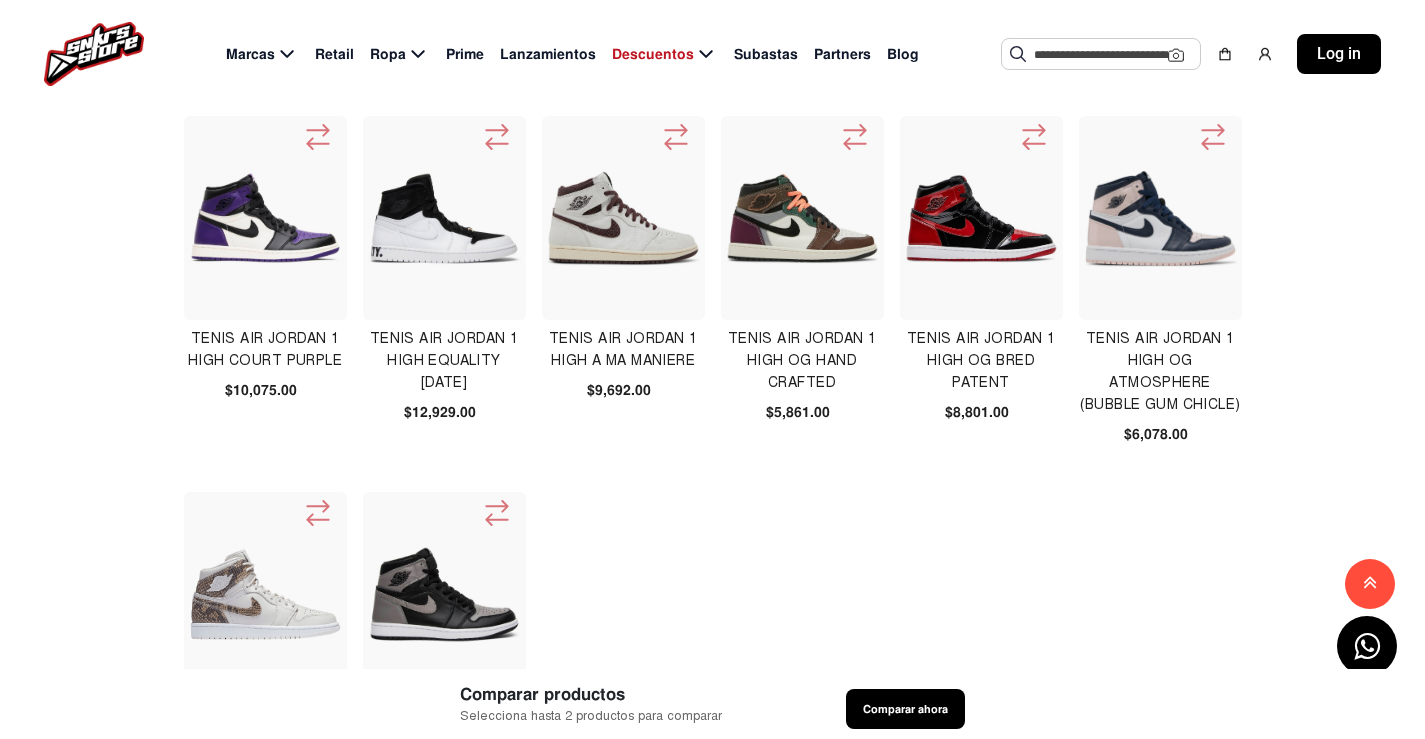 click on "8" 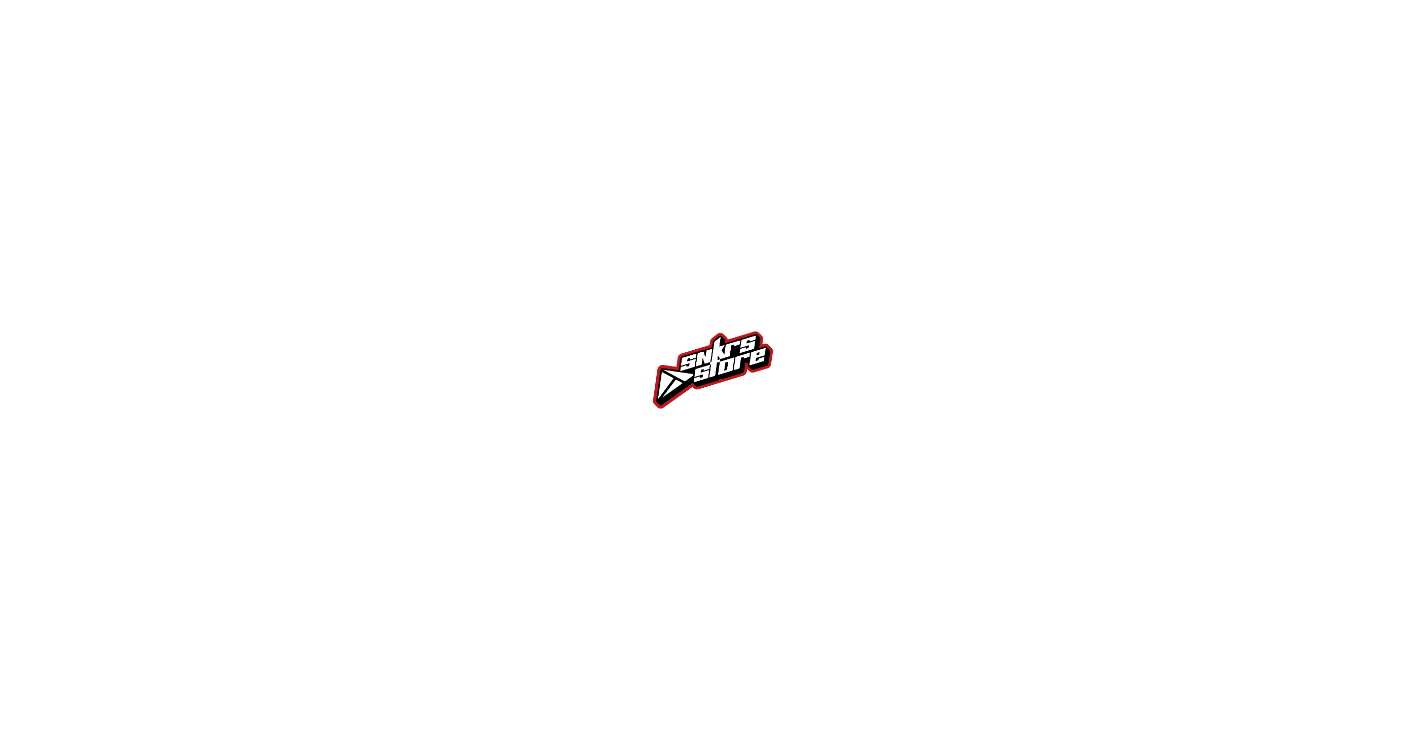 scroll, scrollTop: 0, scrollLeft: 0, axis: both 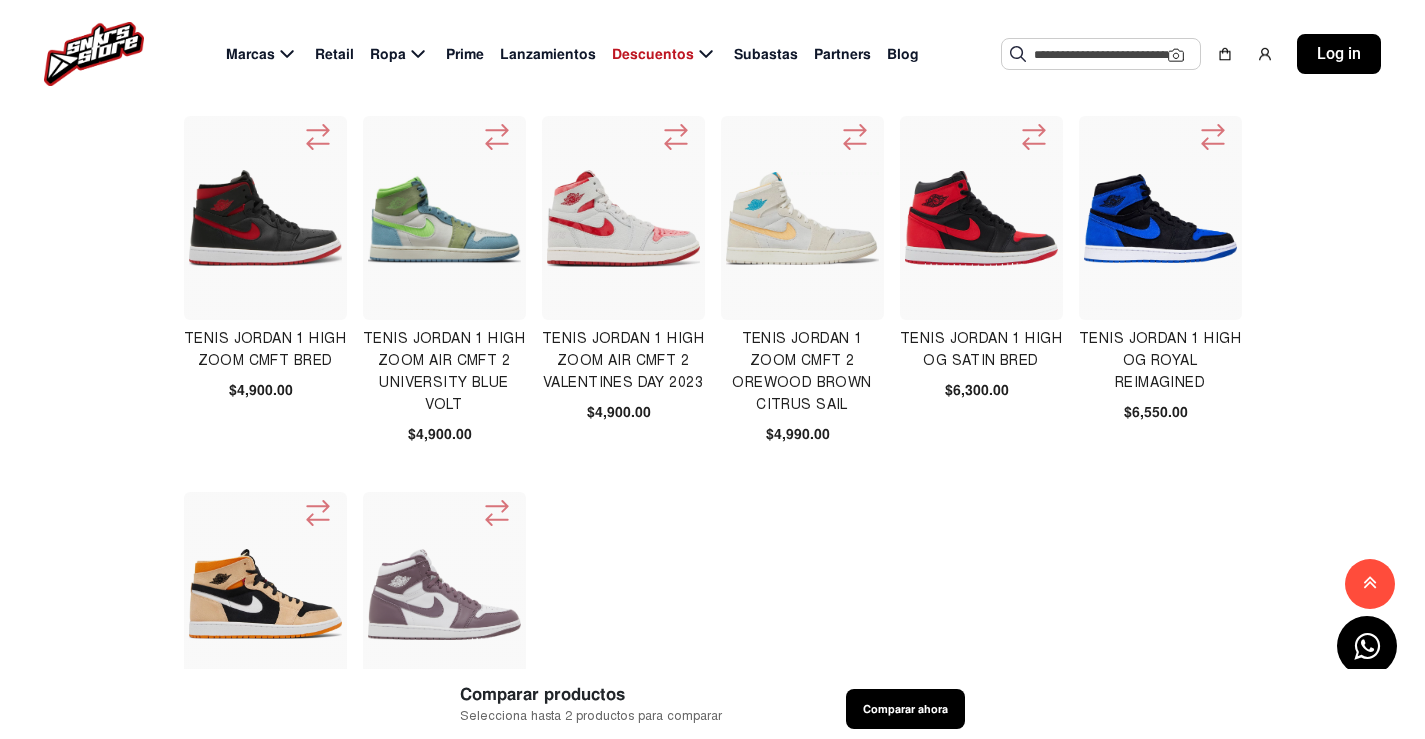 click on "9" 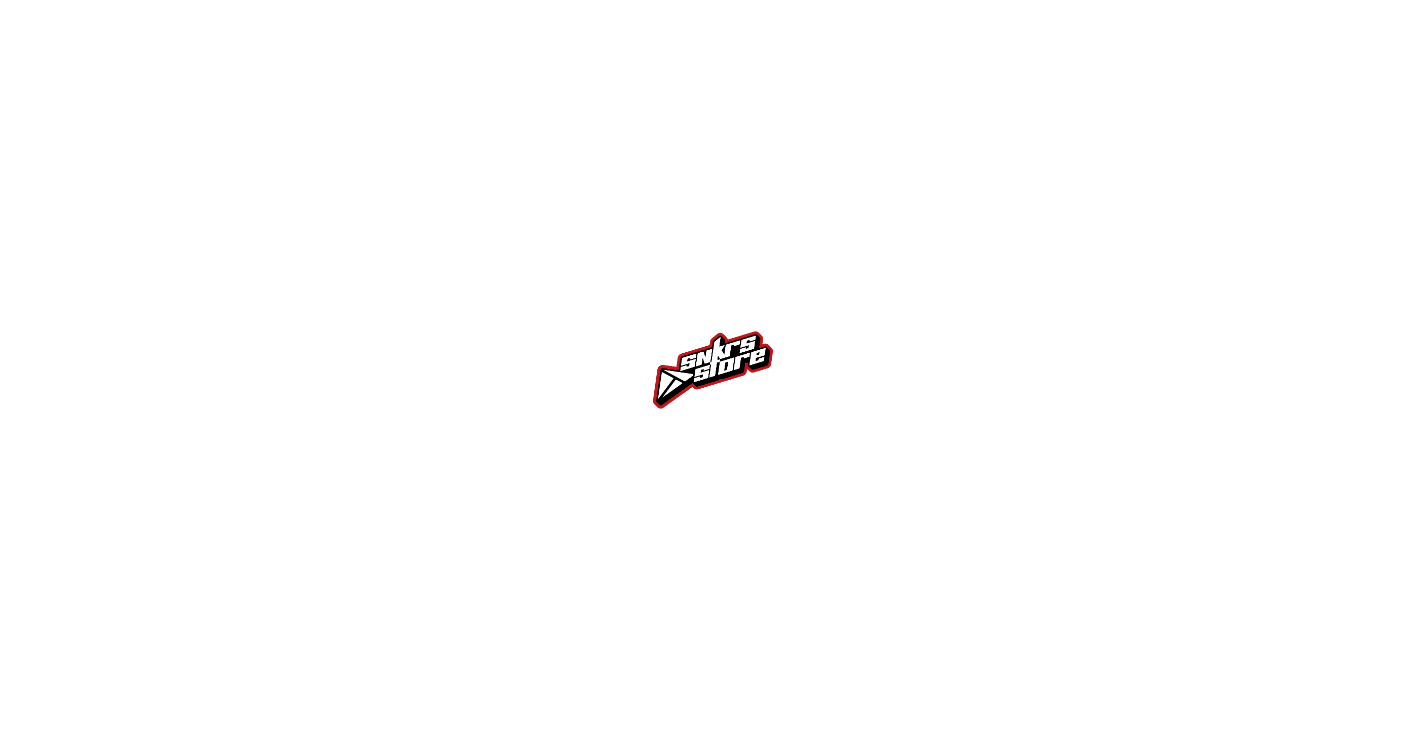 scroll, scrollTop: 0, scrollLeft: 0, axis: both 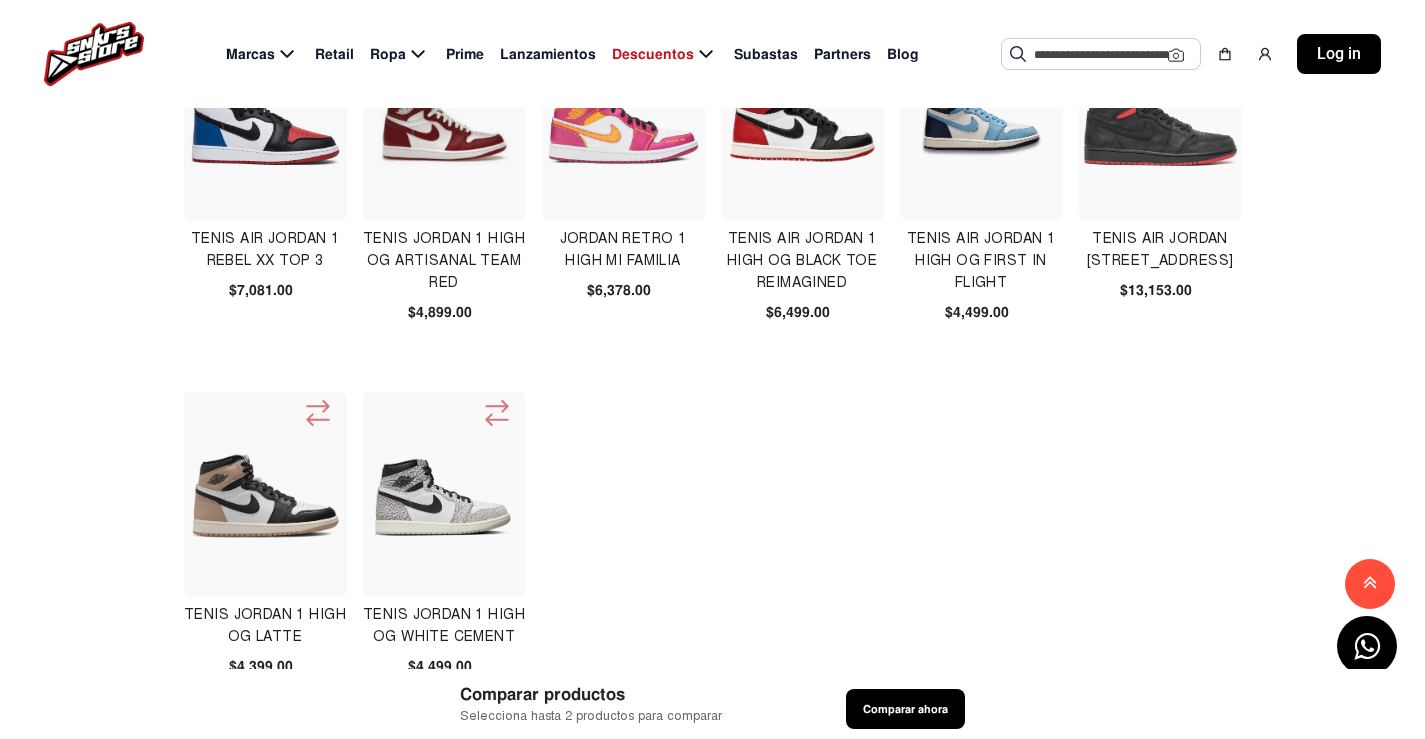 click on "10" 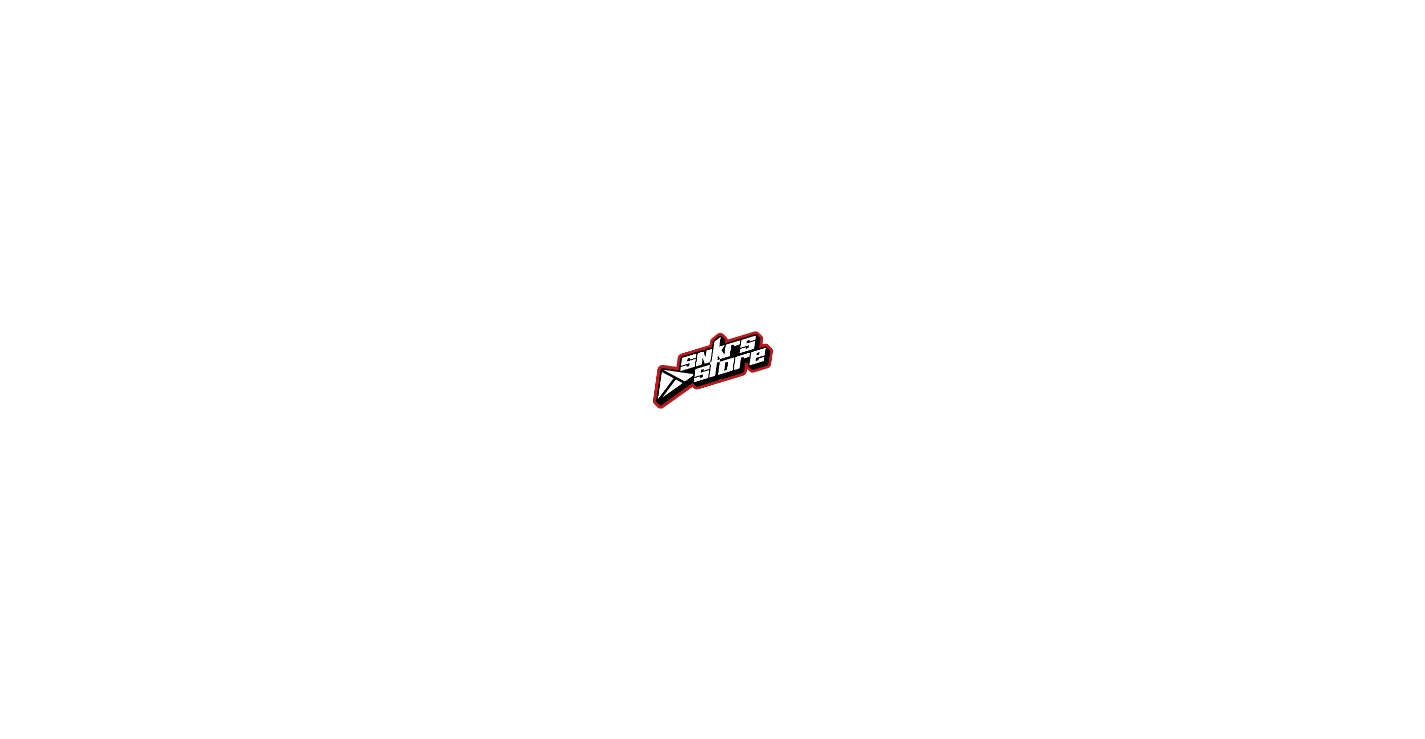 scroll, scrollTop: 0, scrollLeft: 0, axis: both 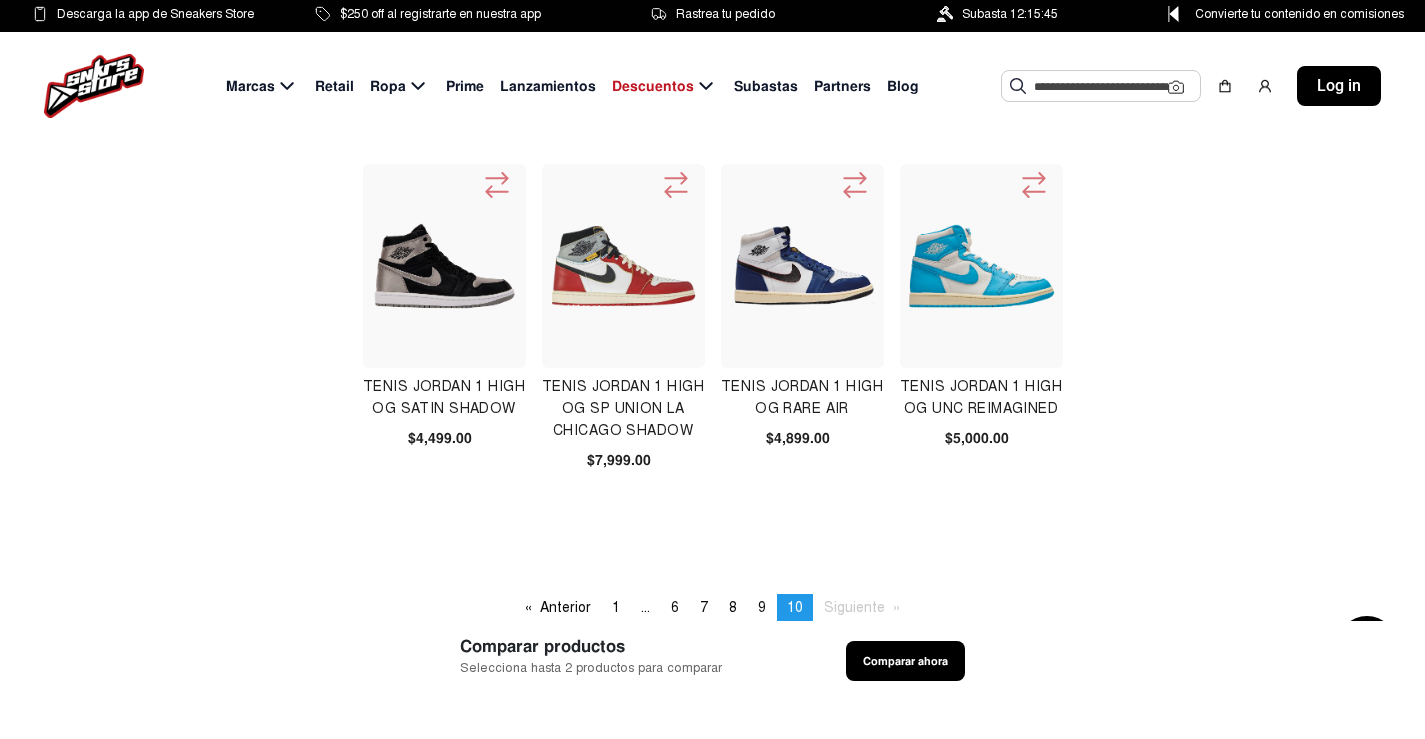 click 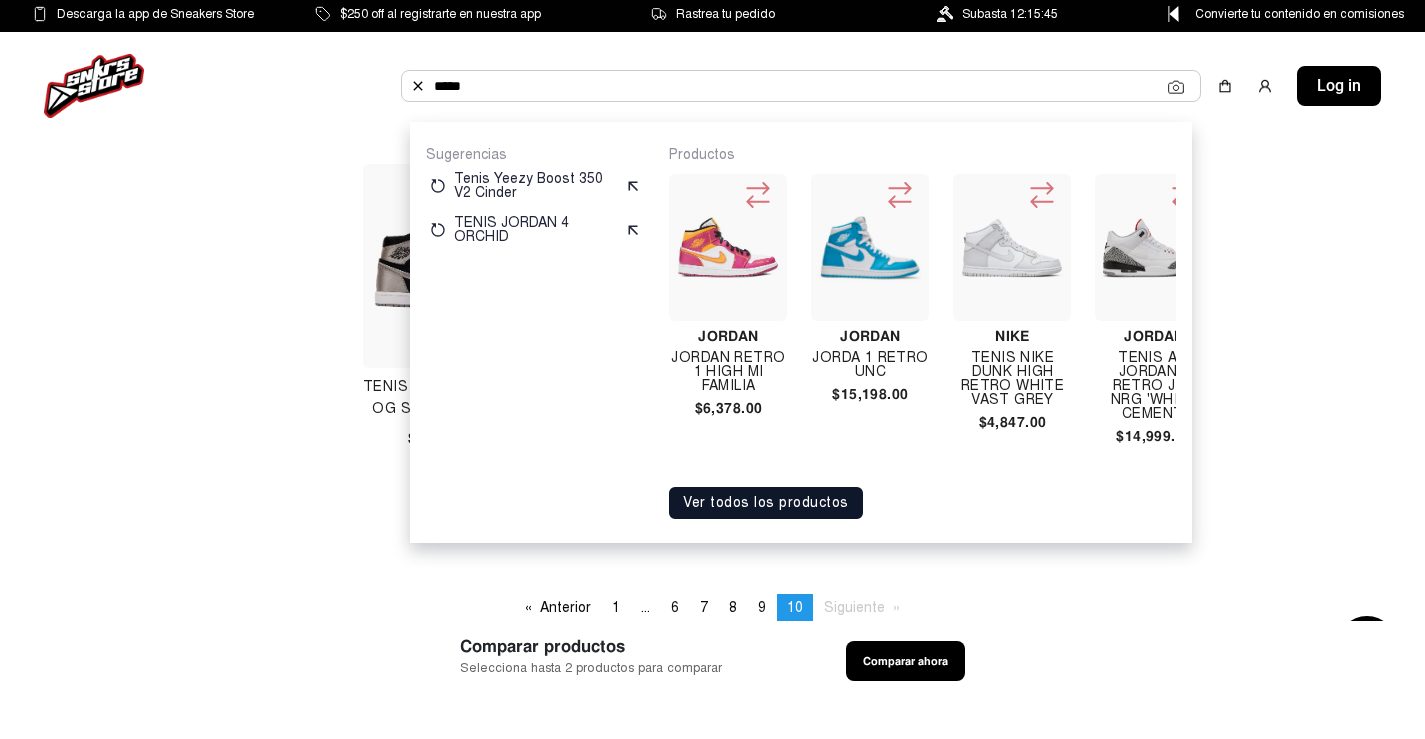 type on "*****" 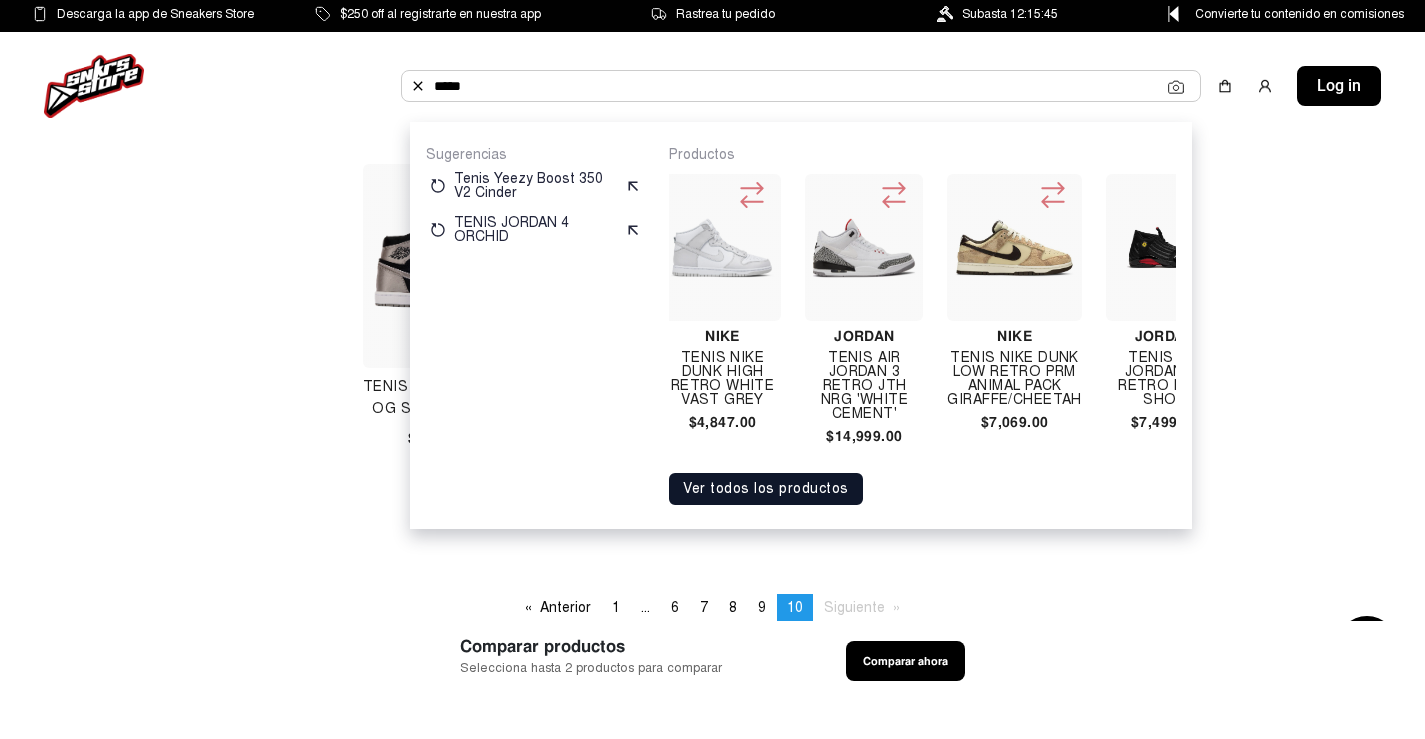 scroll, scrollTop: 0, scrollLeft: 340, axis: horizontal 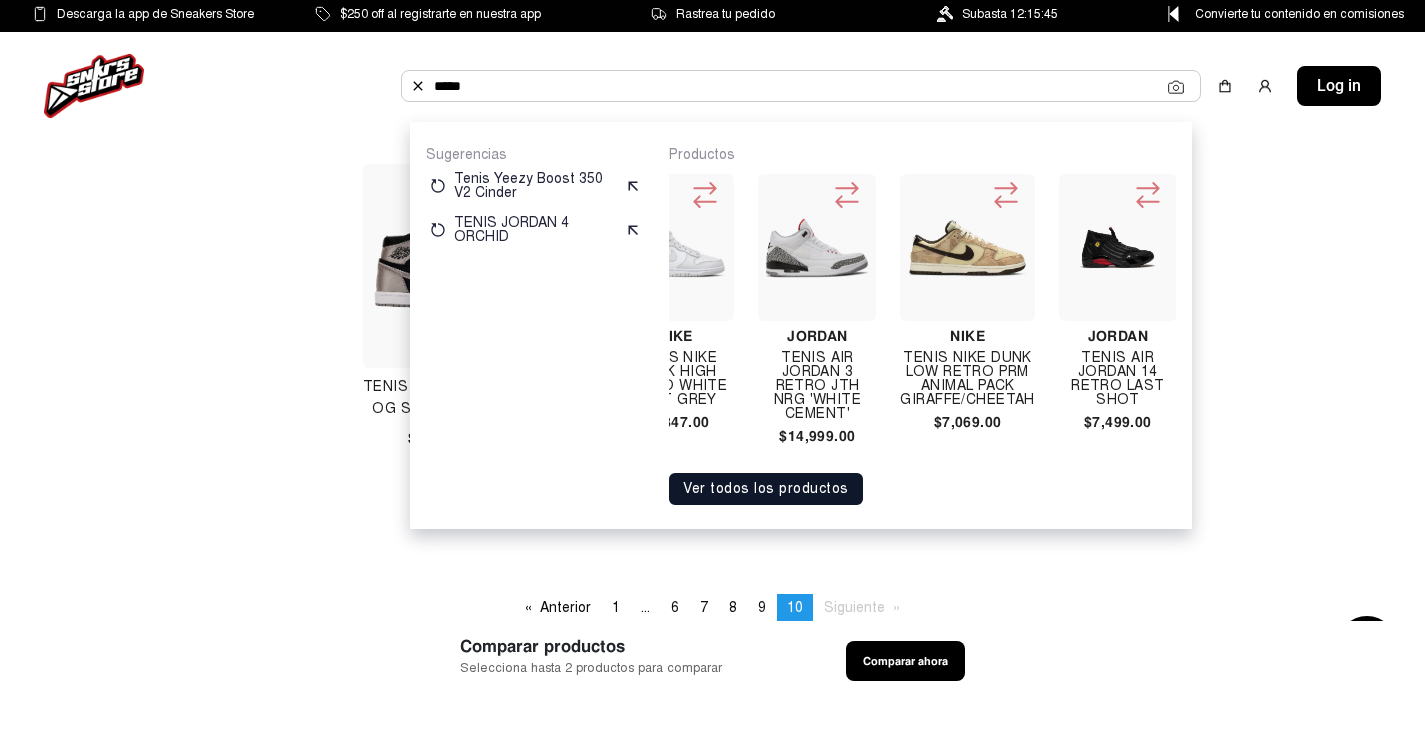 click on "Productos [PERSON_NAME] Retro 1 High Mi Familia   $6,378.00  [PERSON_NAME] 1 Retro Unc  $15,198.00  Nike Tenis Nike Dunk High Retro [PERSON_NAME] Vast Grey  $4,847.00  Jordan TENIS AIR [PERSON_NAME] 3 RETRO JTH NRG '[PERSON_NAME] CEMENT'  $14,999.00  Nike Tenis Nike Dunk Low Retro Prm Animal Pack Giraffe/cheetah  $7,069.00  Jordan TENIS AIR [PERSON_NAME] 14 RETRO LAST SHOT  $7,499.00   Ver todos los productos" 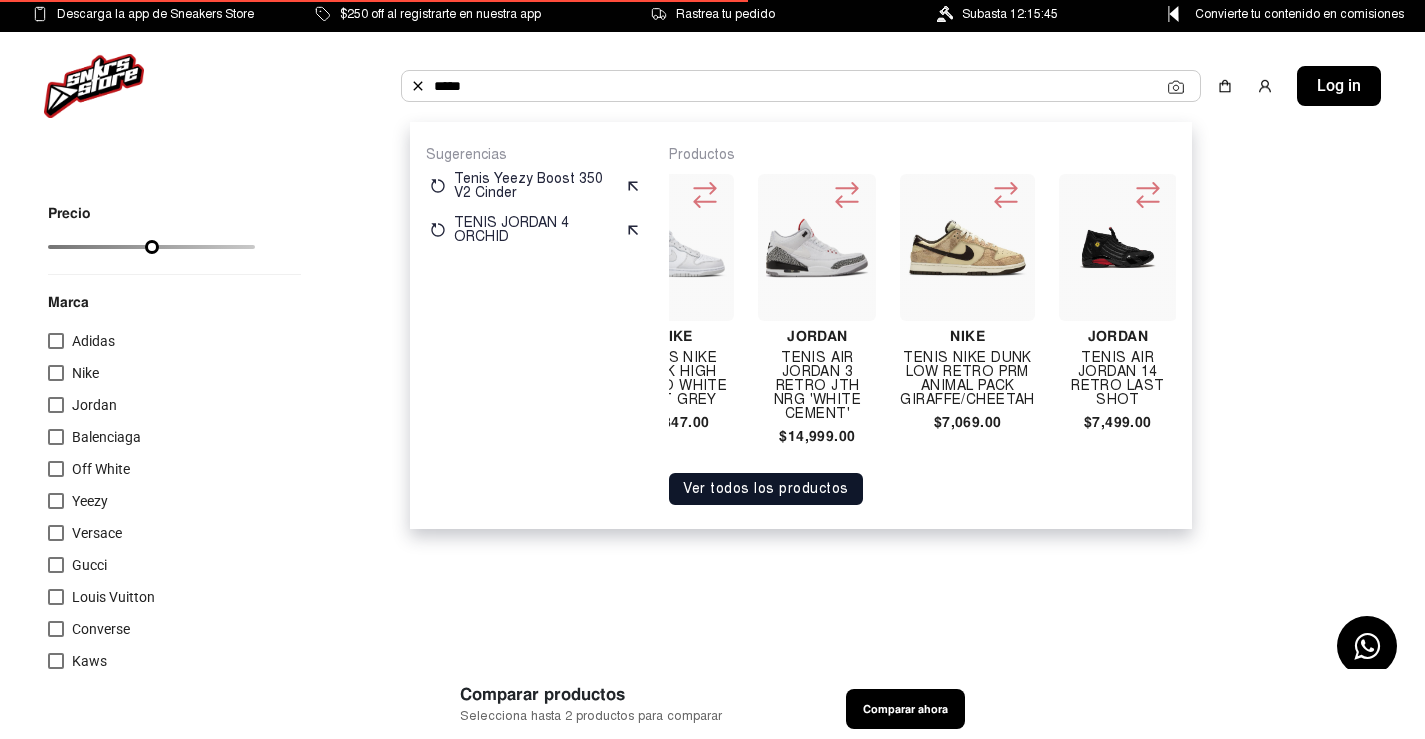 click on "Precio  Marca    Adidas     Nike     [PERSON_NAME]     Off [PERSON_NAME]     Yeezy     Versace     Gucci     [PERSON_NAME]     Kaws     [PERSON_NAME]     Timberland     Supreme     Sneaker Store     [PERSON_NAME]     Otros     Golden Goose     New Balance     [PERSON_NAME]     CROCS     MSCHF     VEJA     A BATHING APE BAPE     CHANEL     [PERSON_NAME]     [PERSON_NAME]     [PERSON_NAME]     PUMA  Colores    ROJO     AZUL     NARANJA     AMARILLO     VERDE     BLANCO     NEGRO     [PERSON_NAME]     CAFE     NARANJA     GRIS     DORADO     PLATEADO     MORADO     CREMA     AQUA     MARRÓN      OLIVA     OCRE     BRONCE     VINO      BEIGE     CAMUFLAJE     MELÓN     VIOLETA     NEÓN      MAGENTA       FUCHSIA     [PERSON_NAME]   Limpiar filtro   Aplicar filtro" 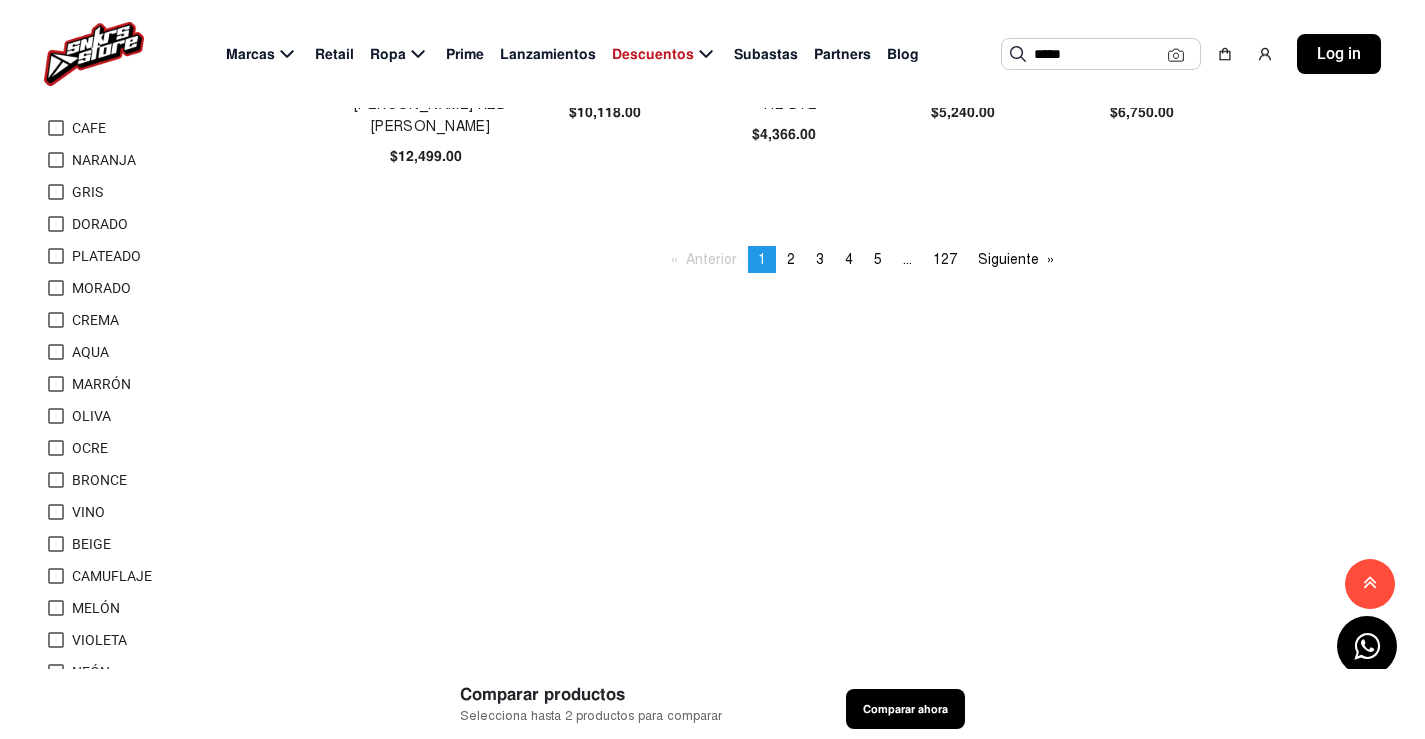 scroll, scrollTop: 1200, scrollLeft: 0, axis: vertical 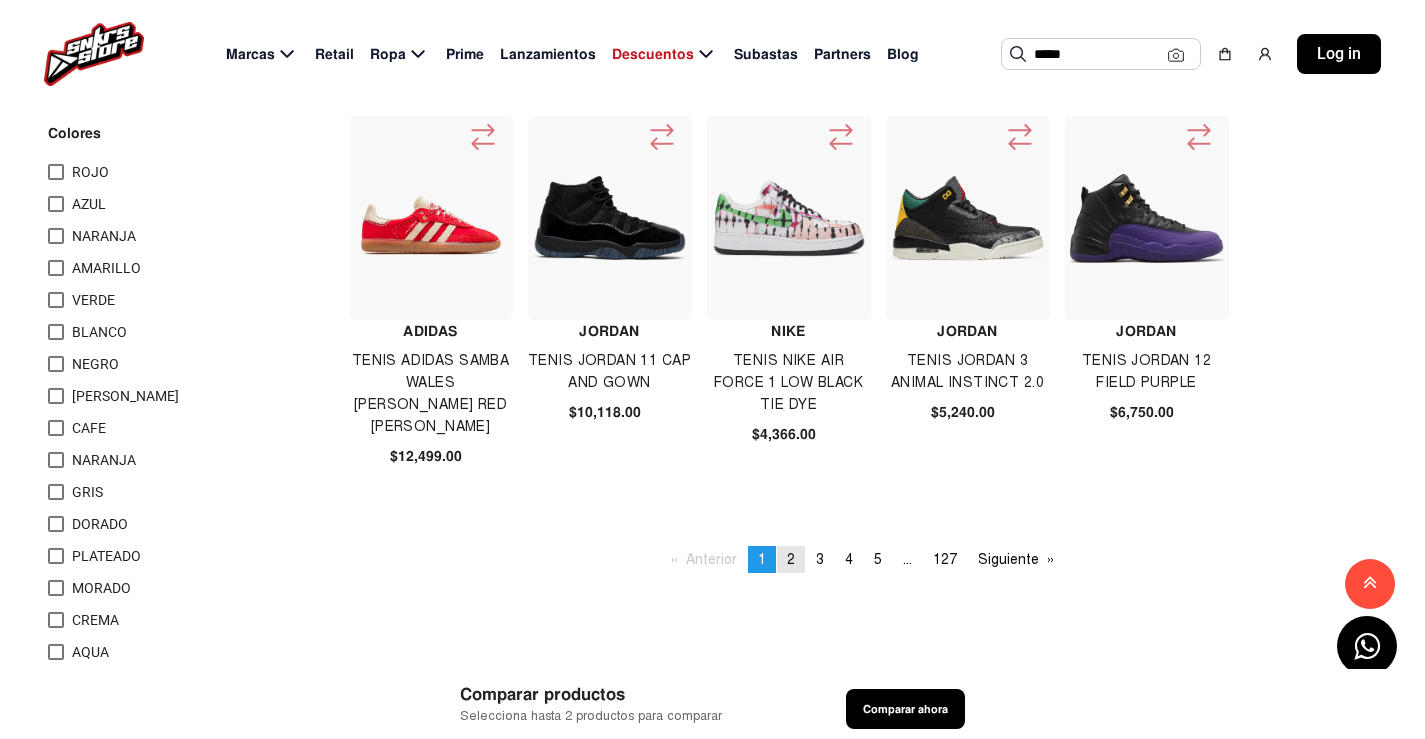 click on "2" 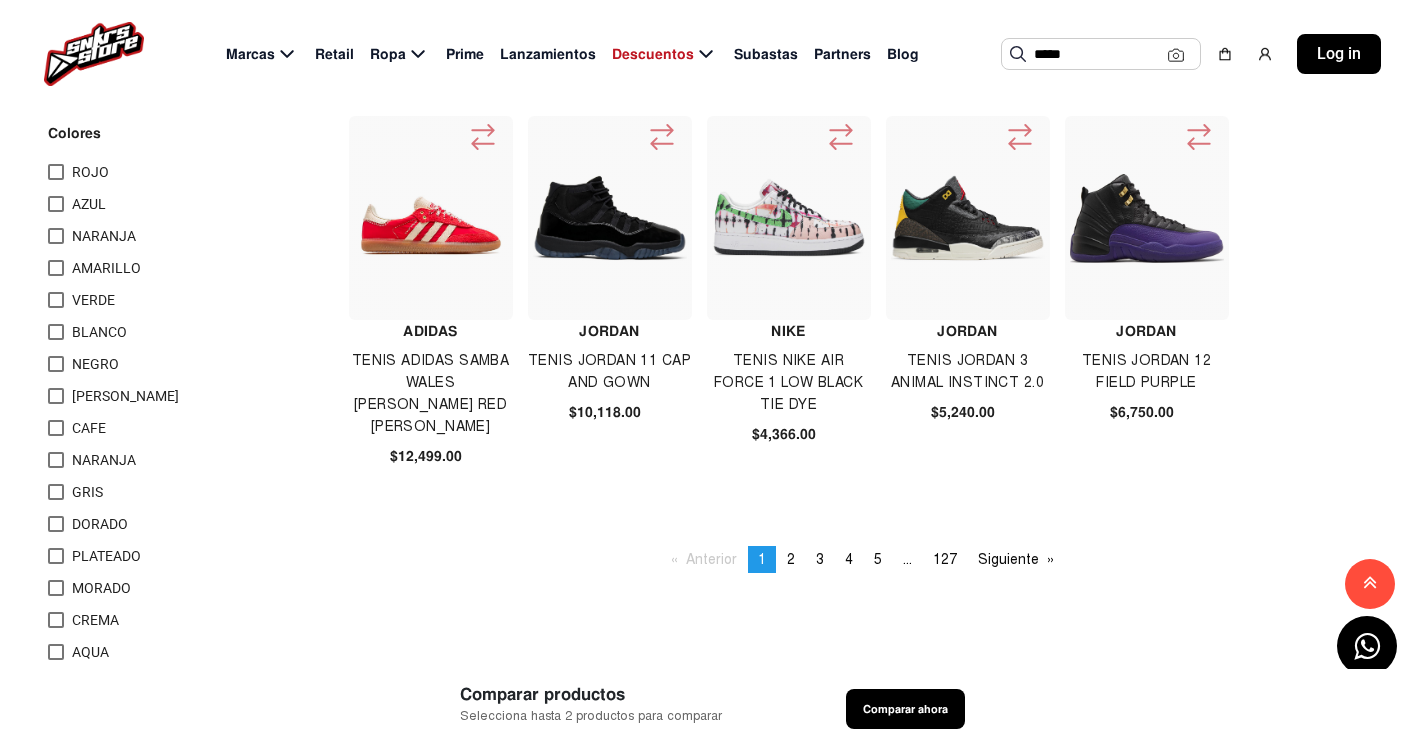 click at bounding box center (56, 300) 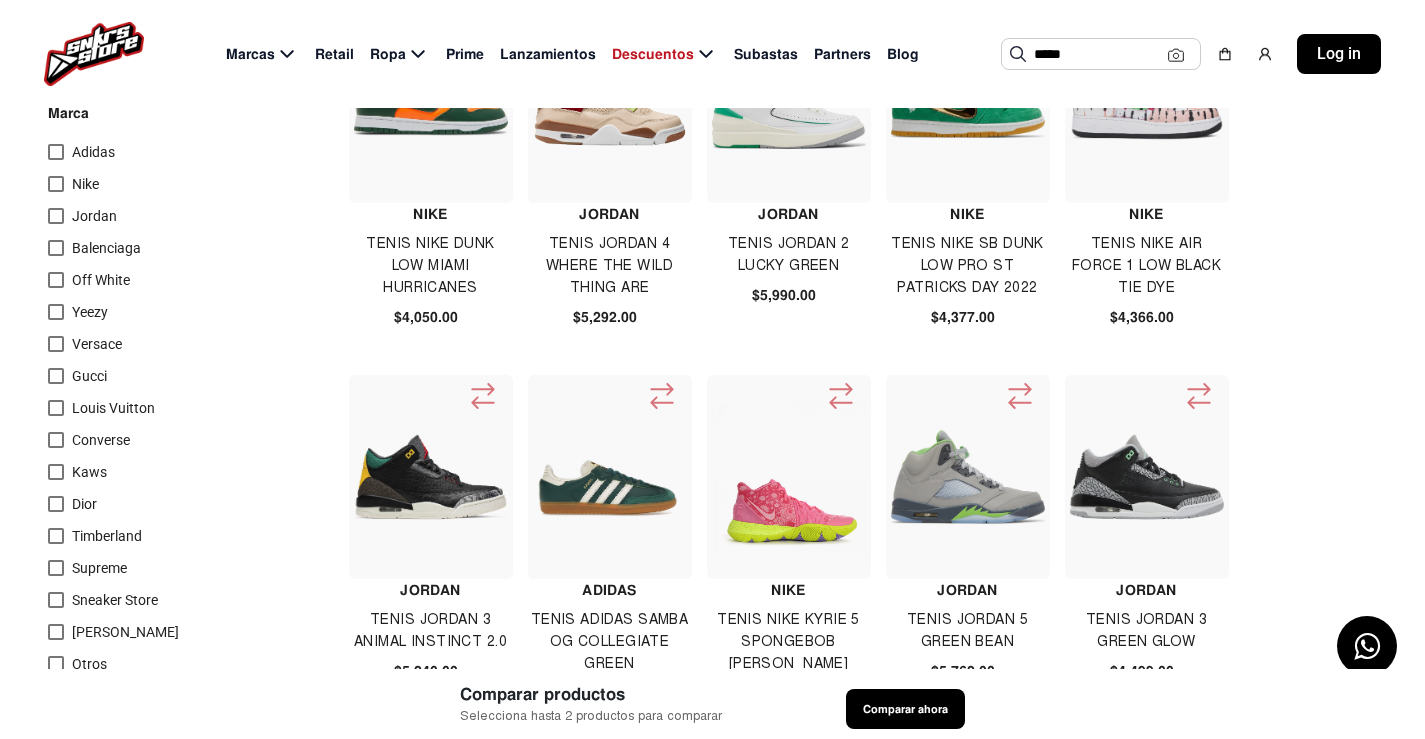 scroll, scrollTop: 0, scrollLeft: 0, axis: both 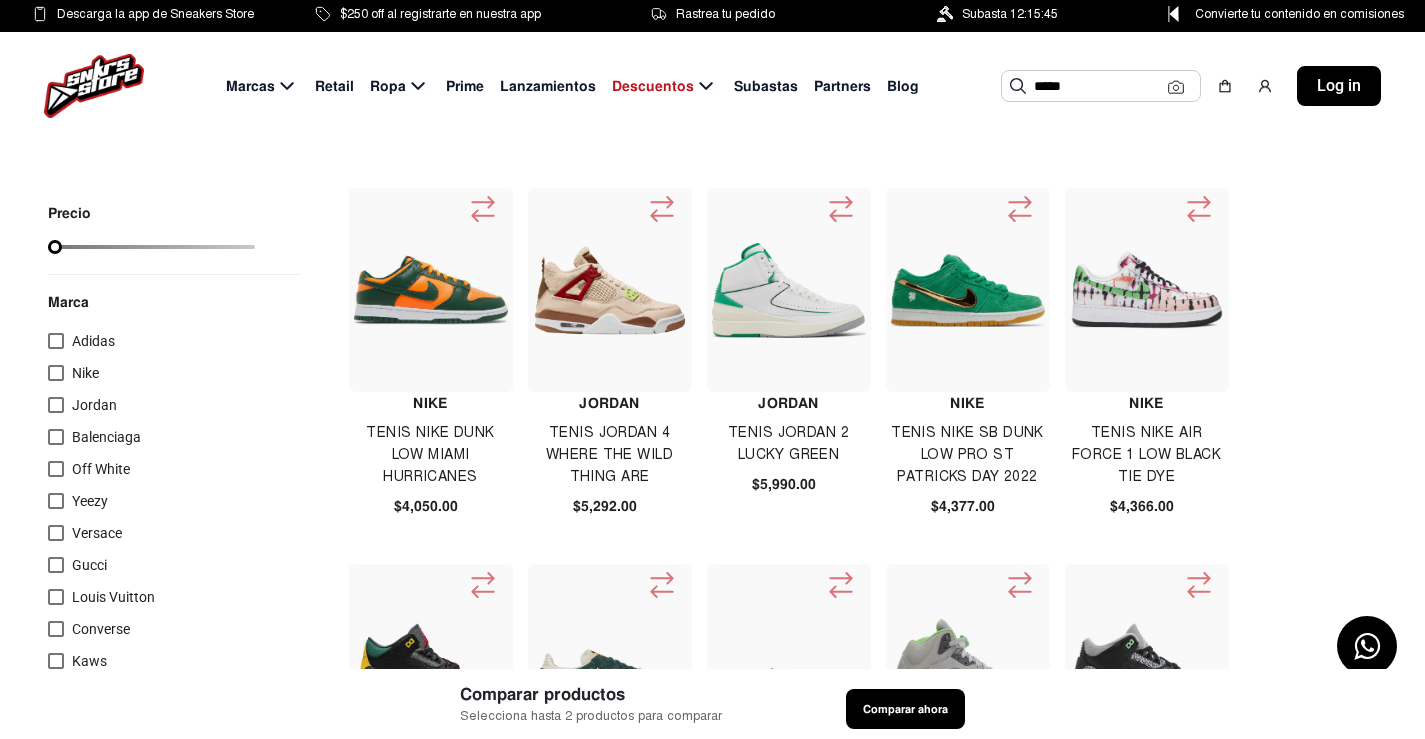 click at bounding box center (56, 373) 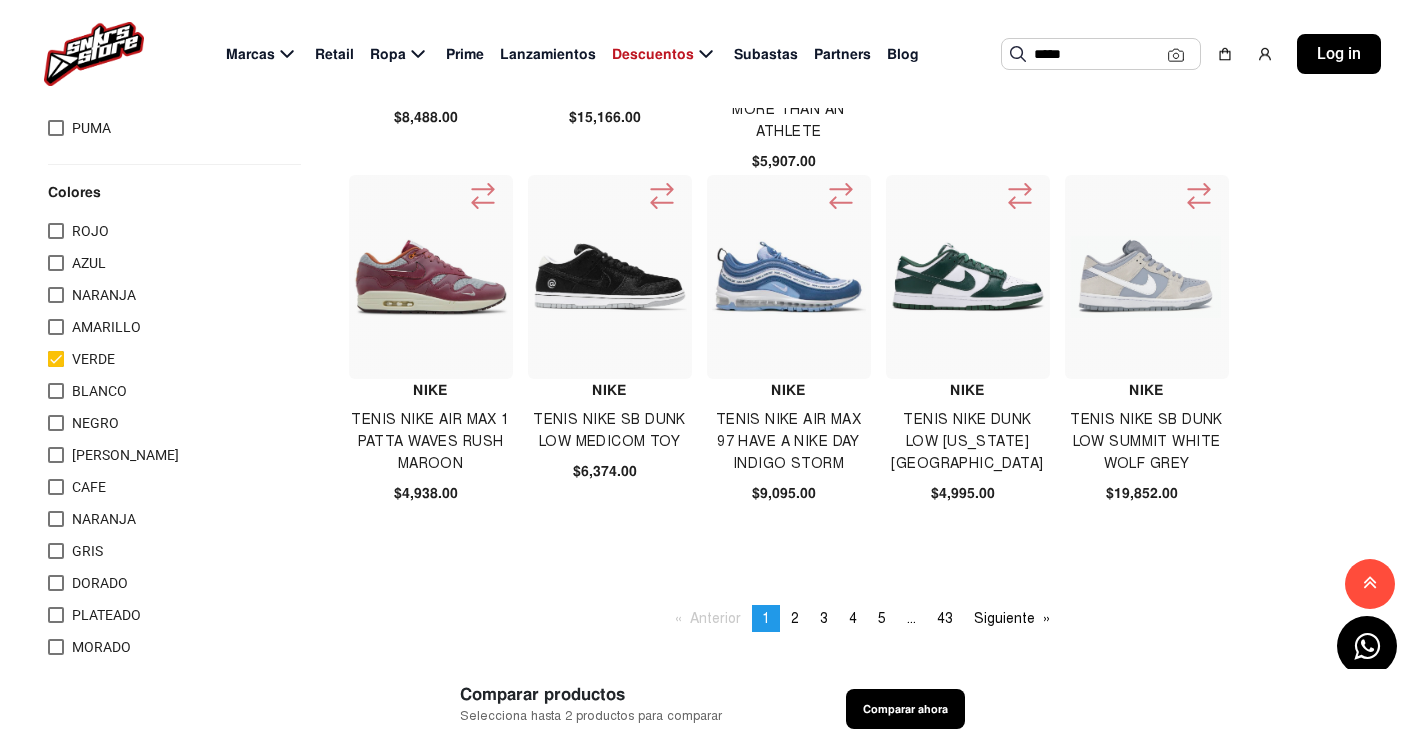 scroll, scrollTop: 1300, scrollLeft: 0, axis: vertical 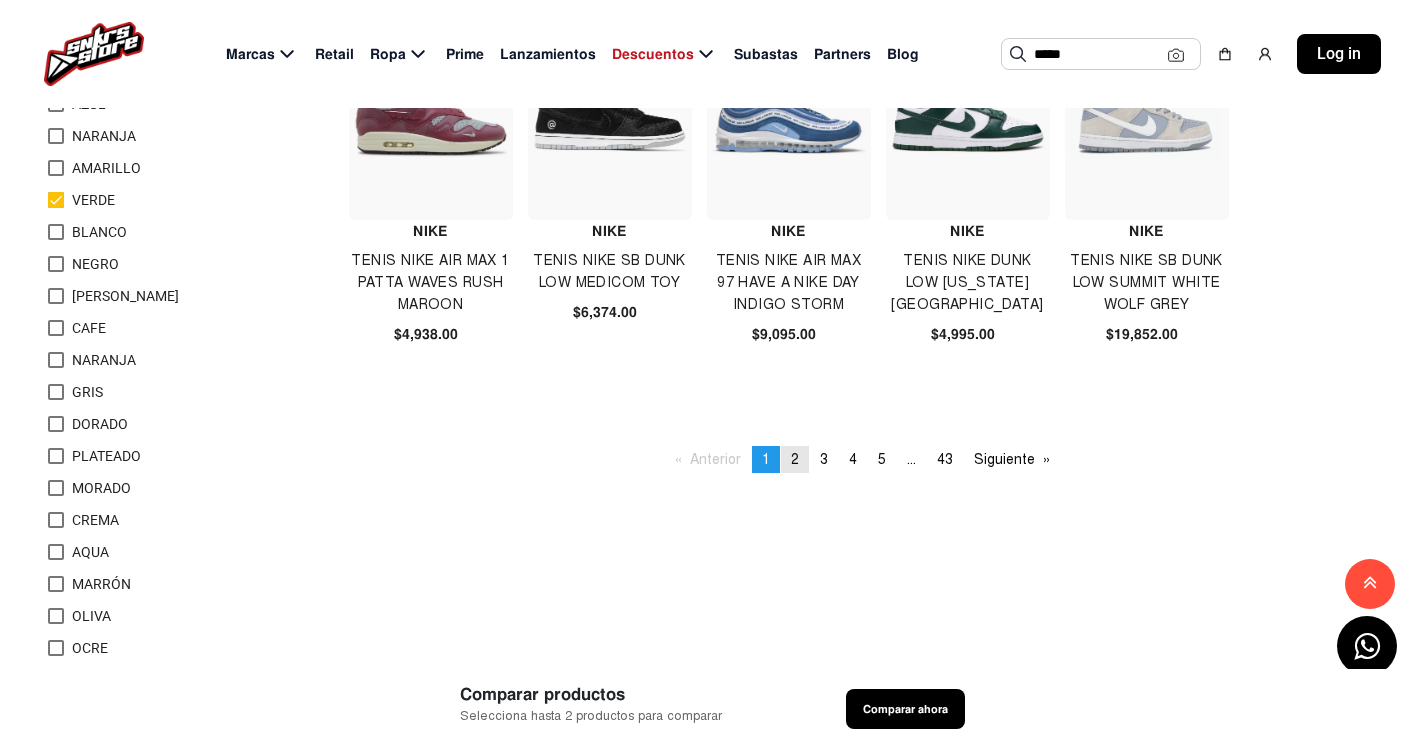 click on "2" 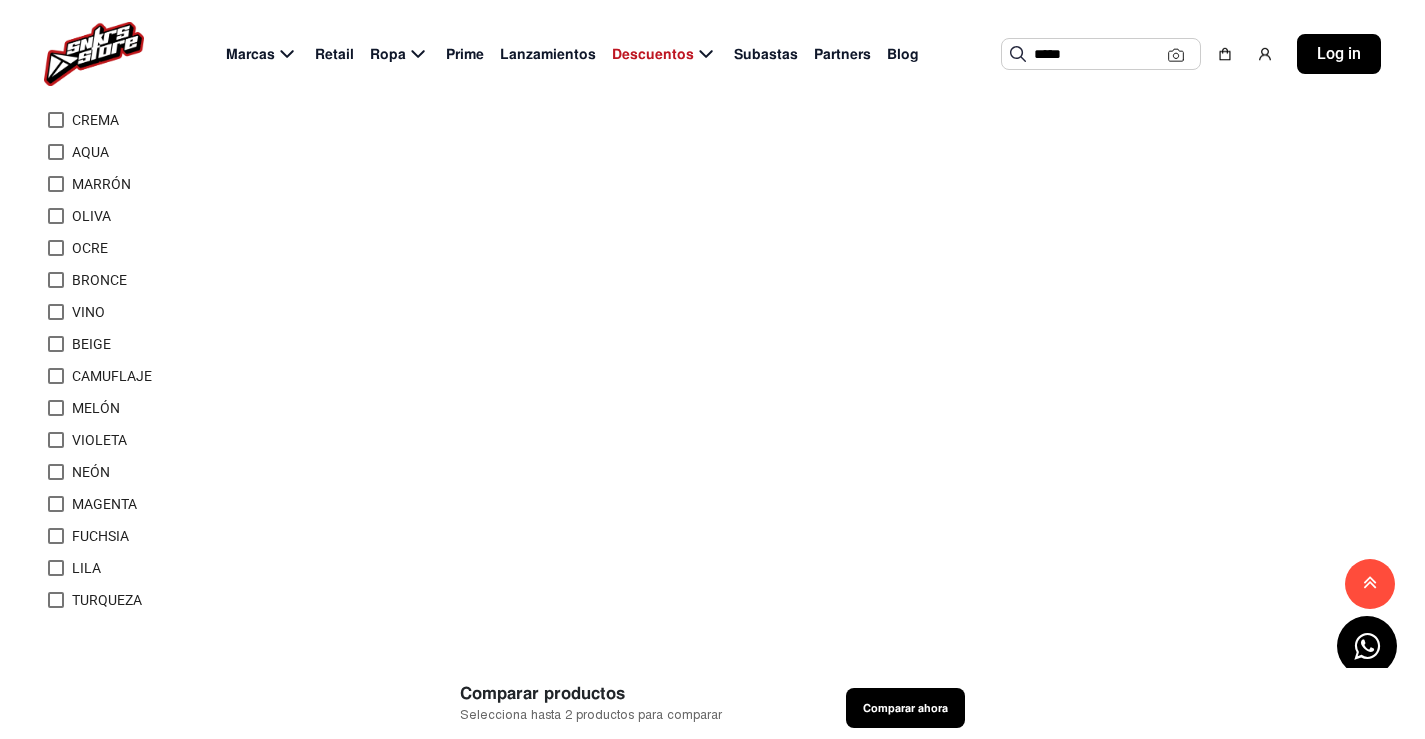 scroll, scrollTop: 1300, scrollLeft: 0, axis: vertical 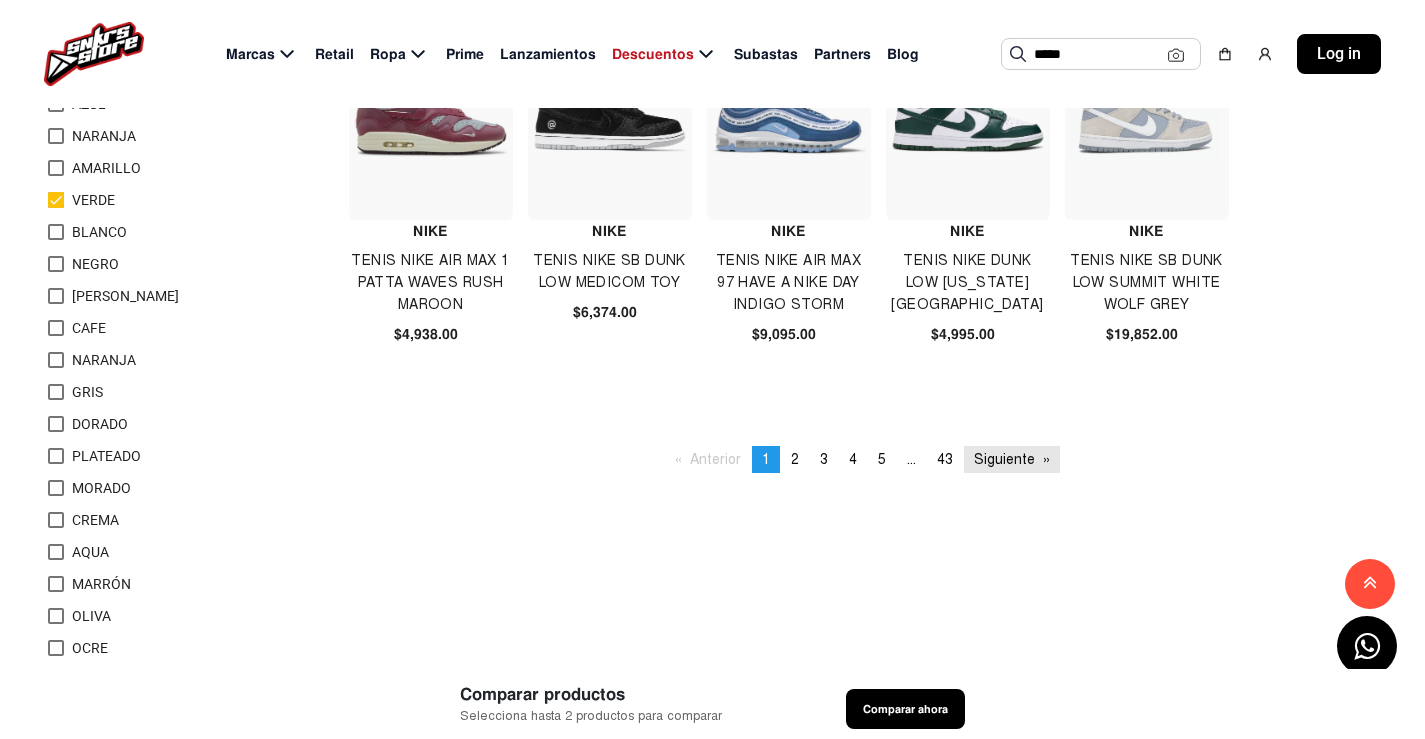 click on "Siguiente  page" 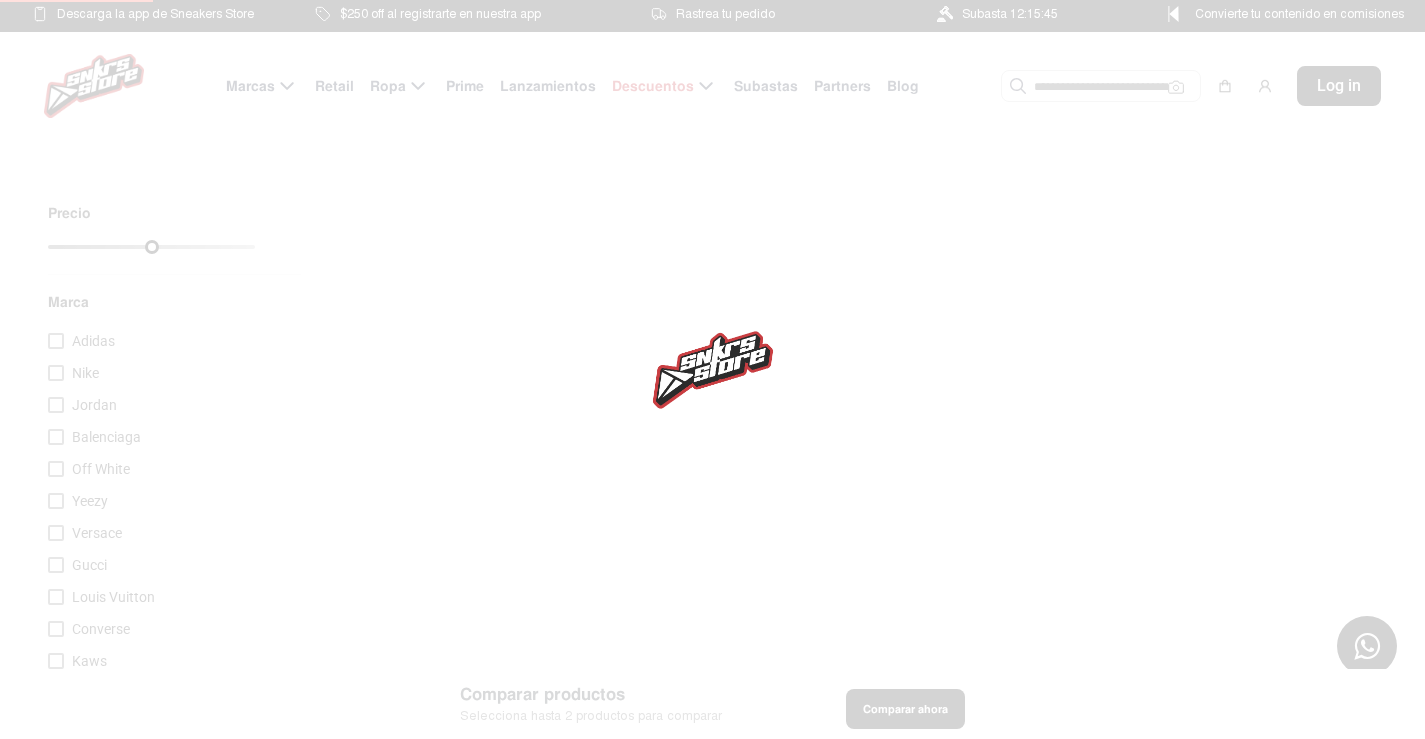 scroll, scrollTop: 0, scrollLeft: 0, axis: both 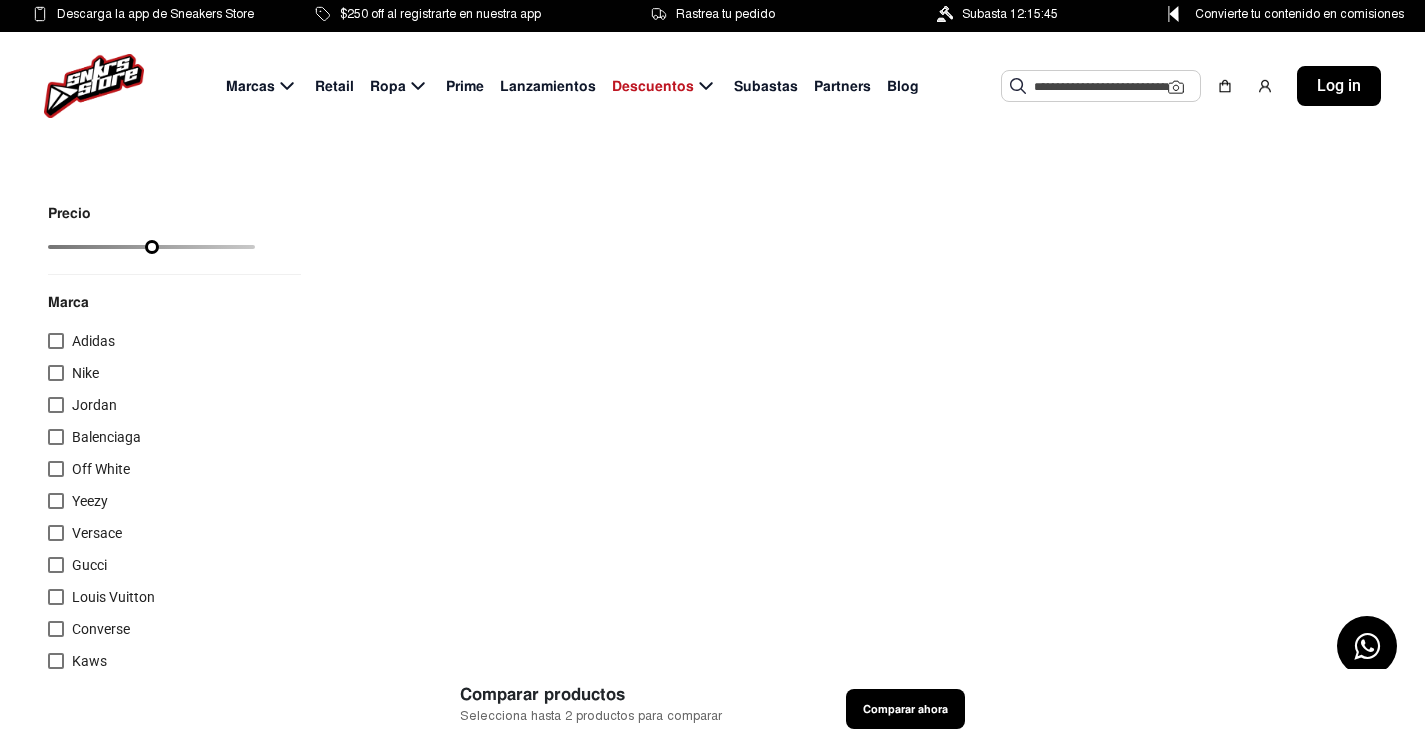 click at bounding box center (56, 373) 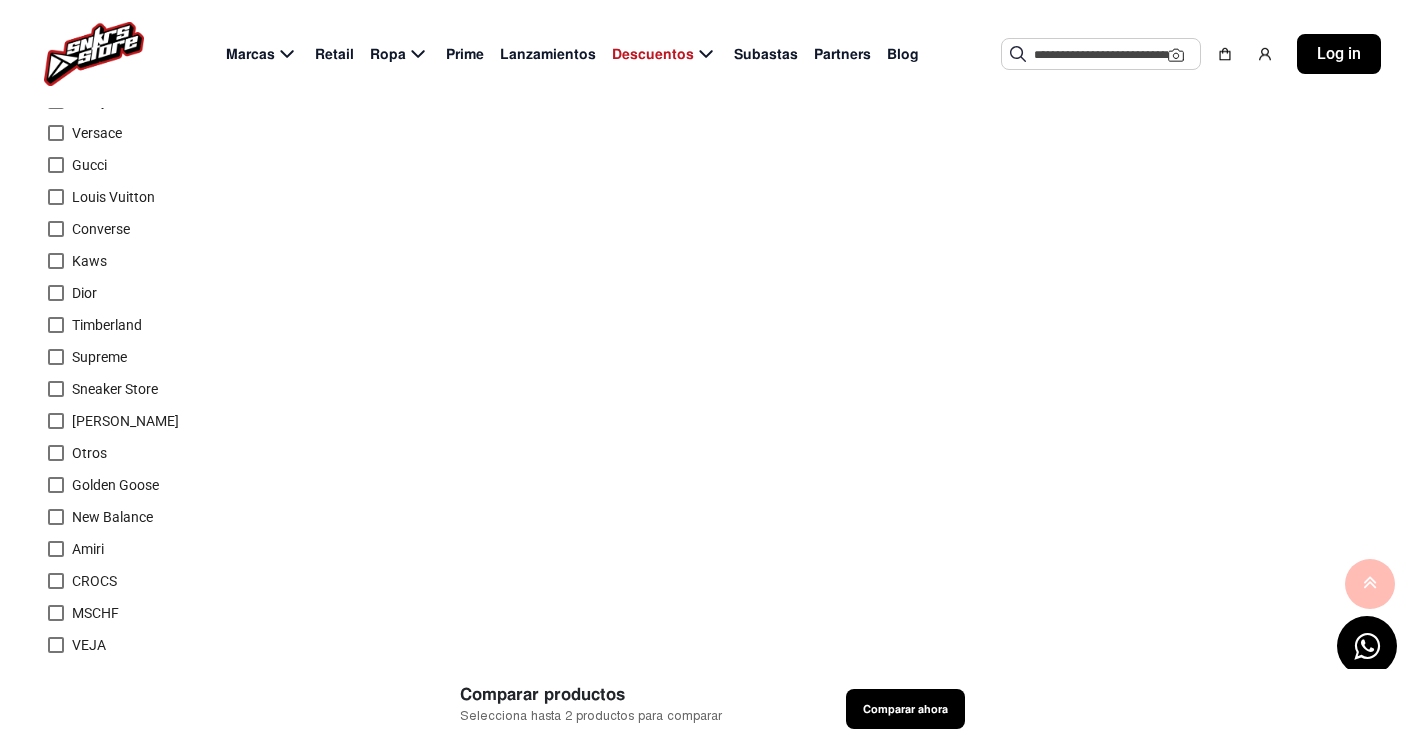 scroll, scrollTop: 0, scrollLeft: 0, axis: both 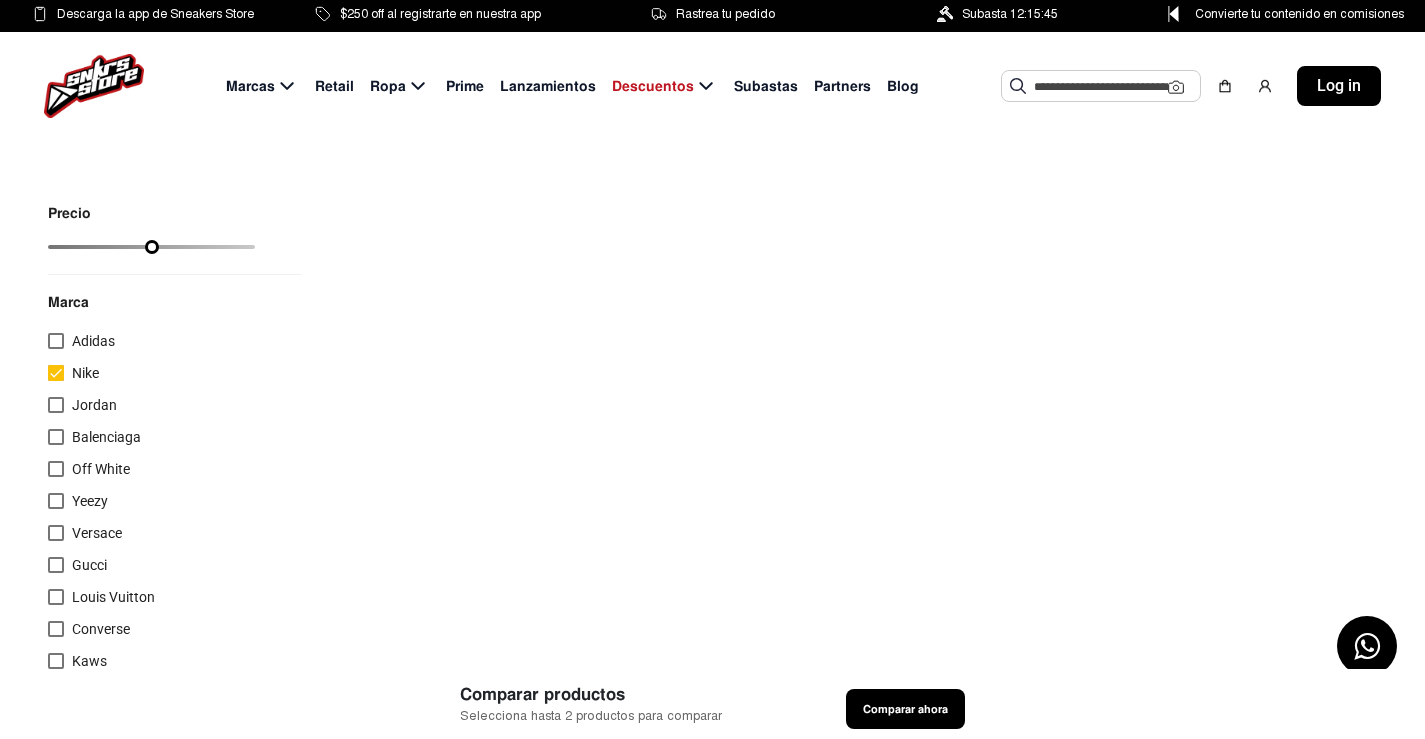 click on "Nike" at bounding box center (73, 373) 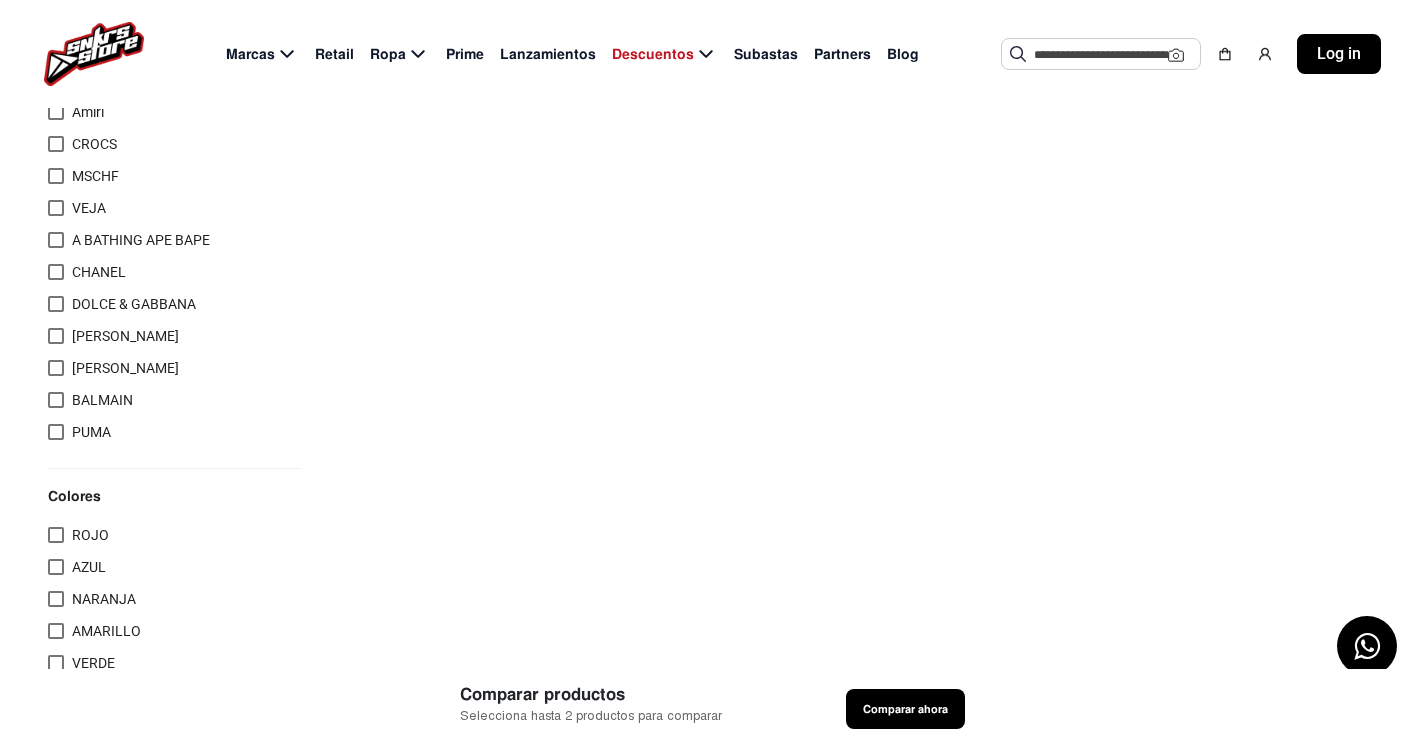 scroll, scrollTop: 1000, scrollLeft: 0, axis: vertical 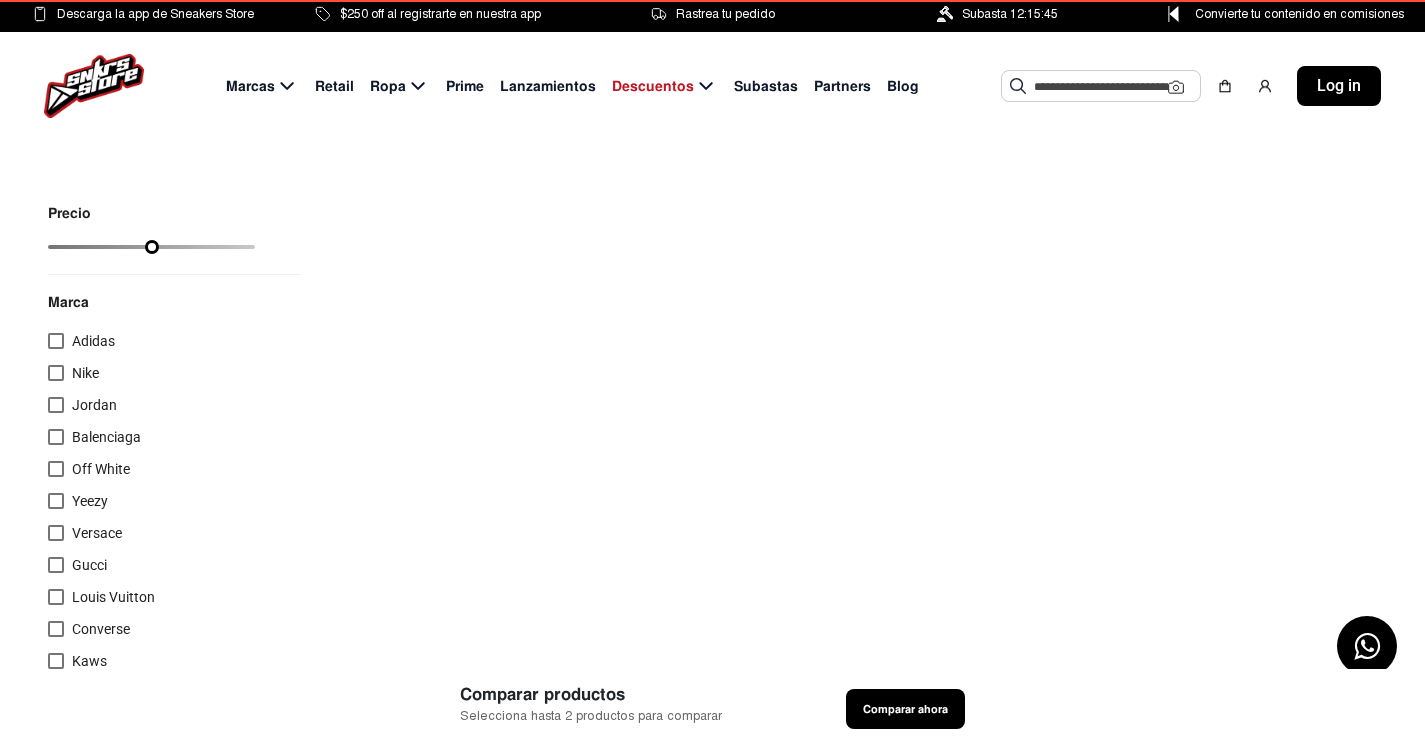 click on "Subasta 12:15:45" 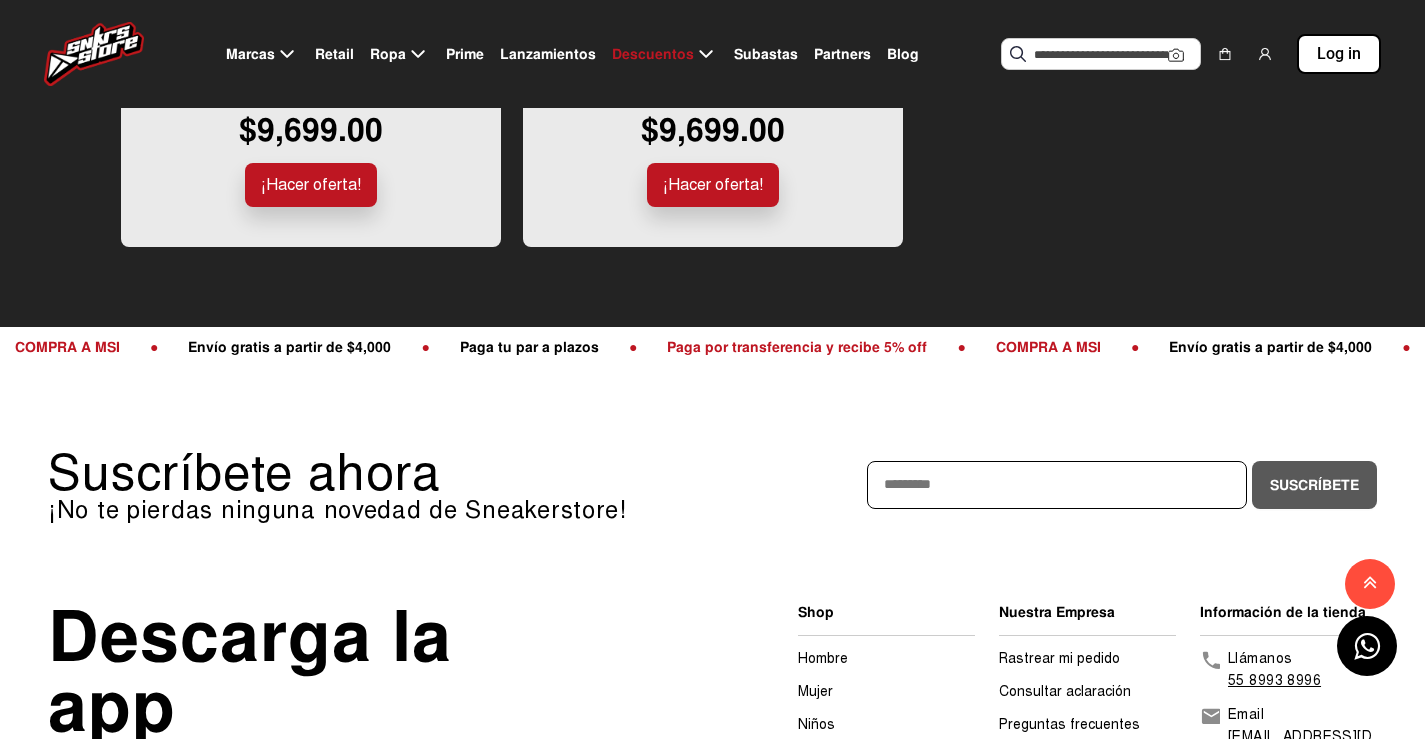 scroll, scrollTop: 2900, scrollLeft: 0, axis: vertical 